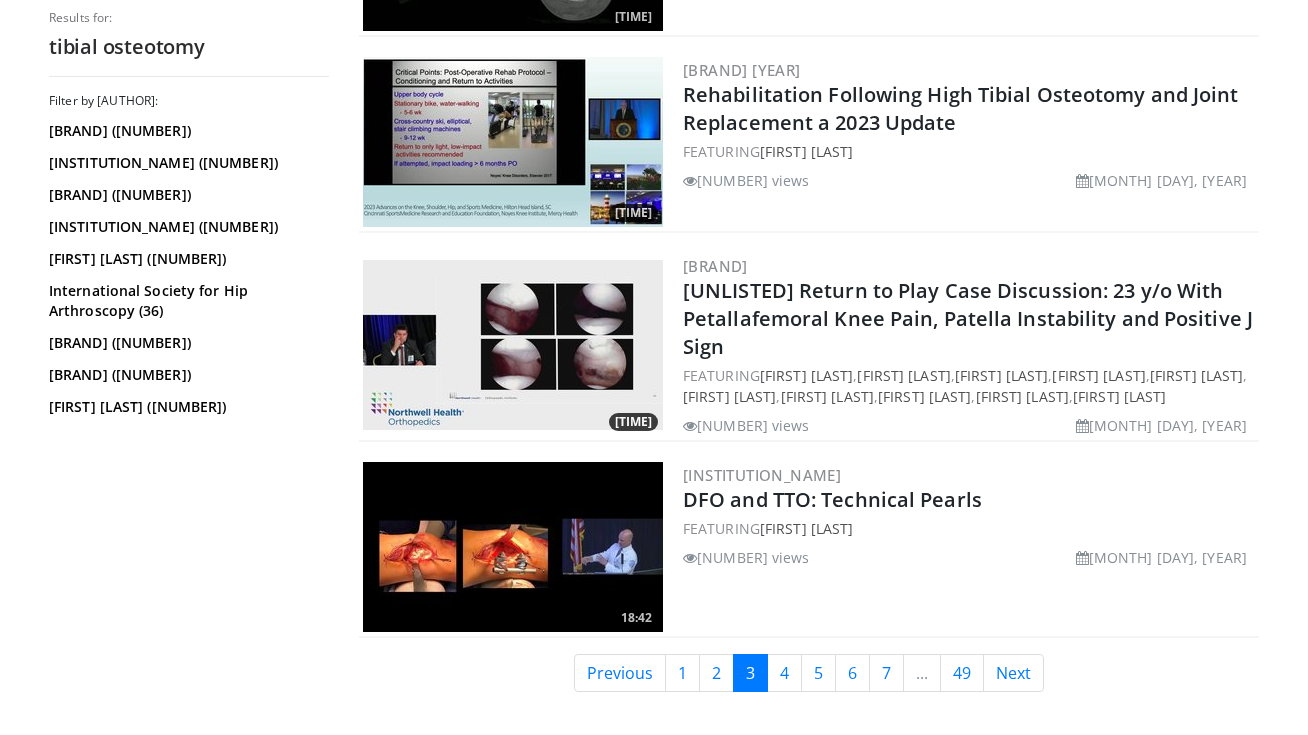 scroll, scrollTop: 4876, scrollLeft: 0, axis: vertical 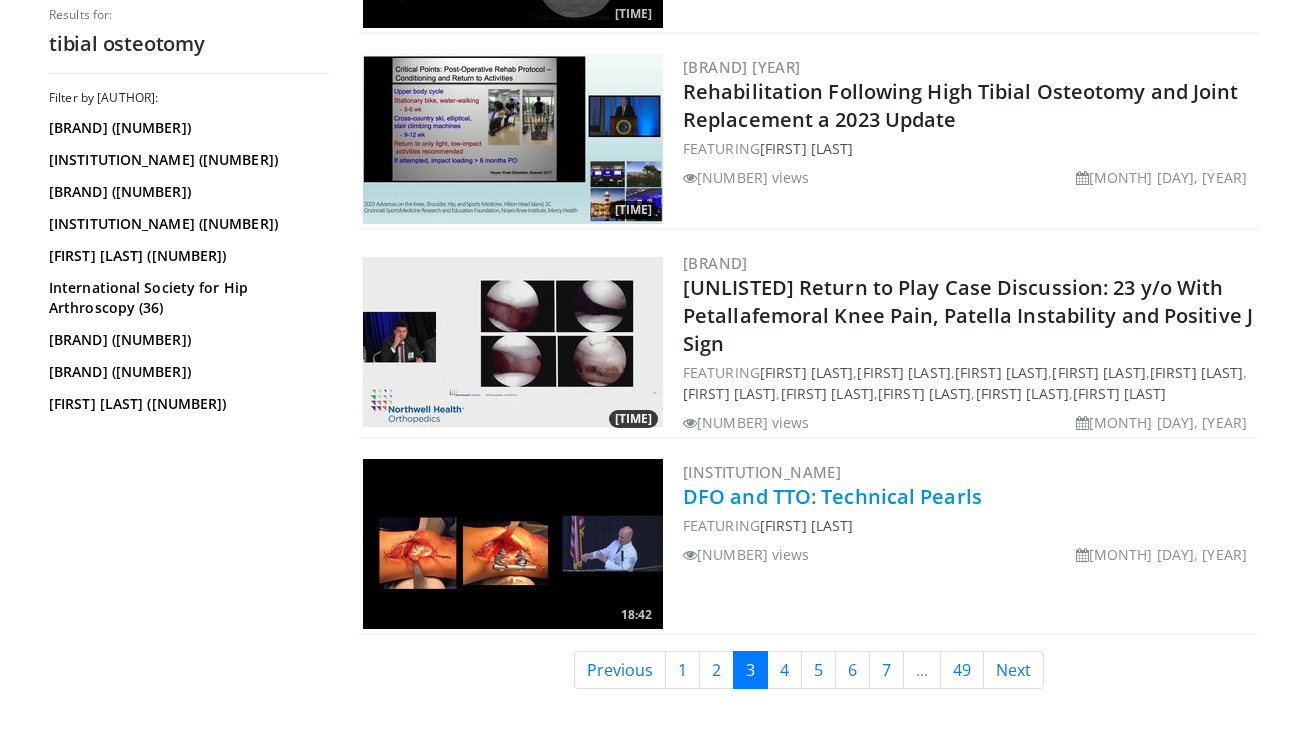 click on "DFO and TTO: Technical Pearls" at bounding box center (832, 496) 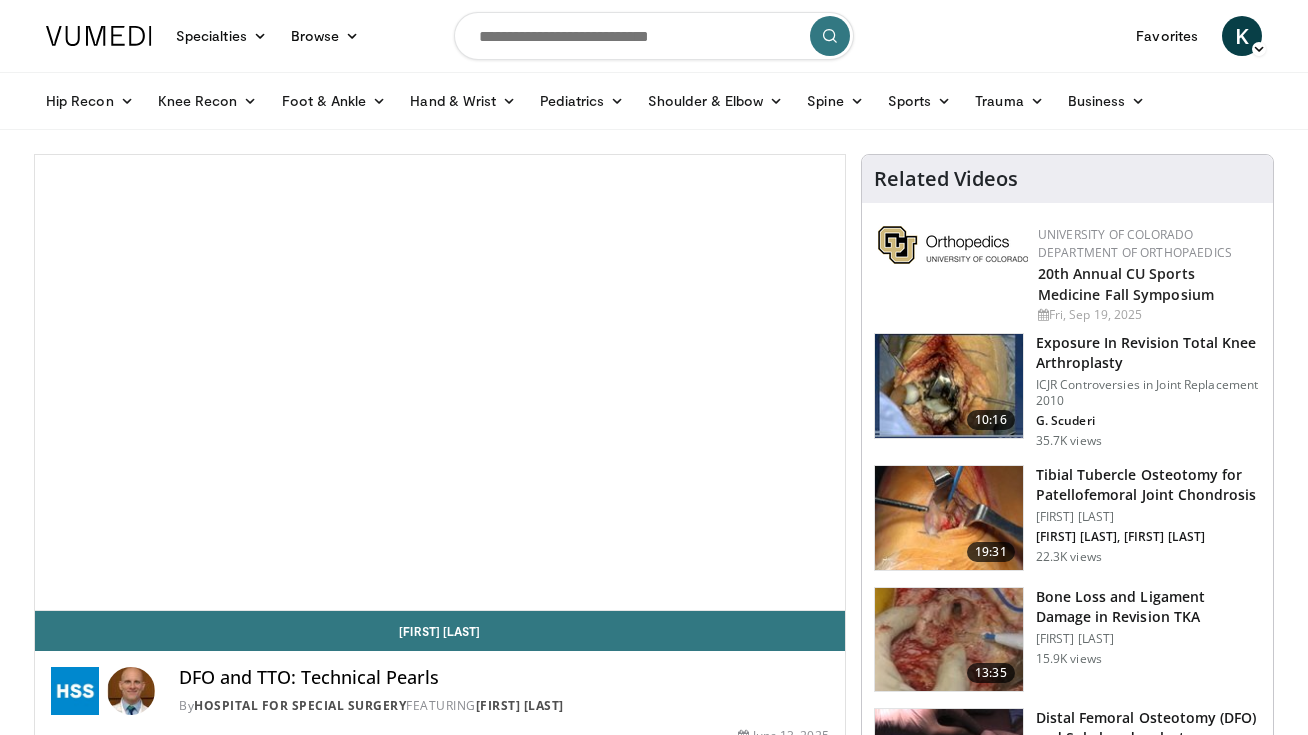 scroll, scrollTop: 0, scrollLeft: 0, axis: both 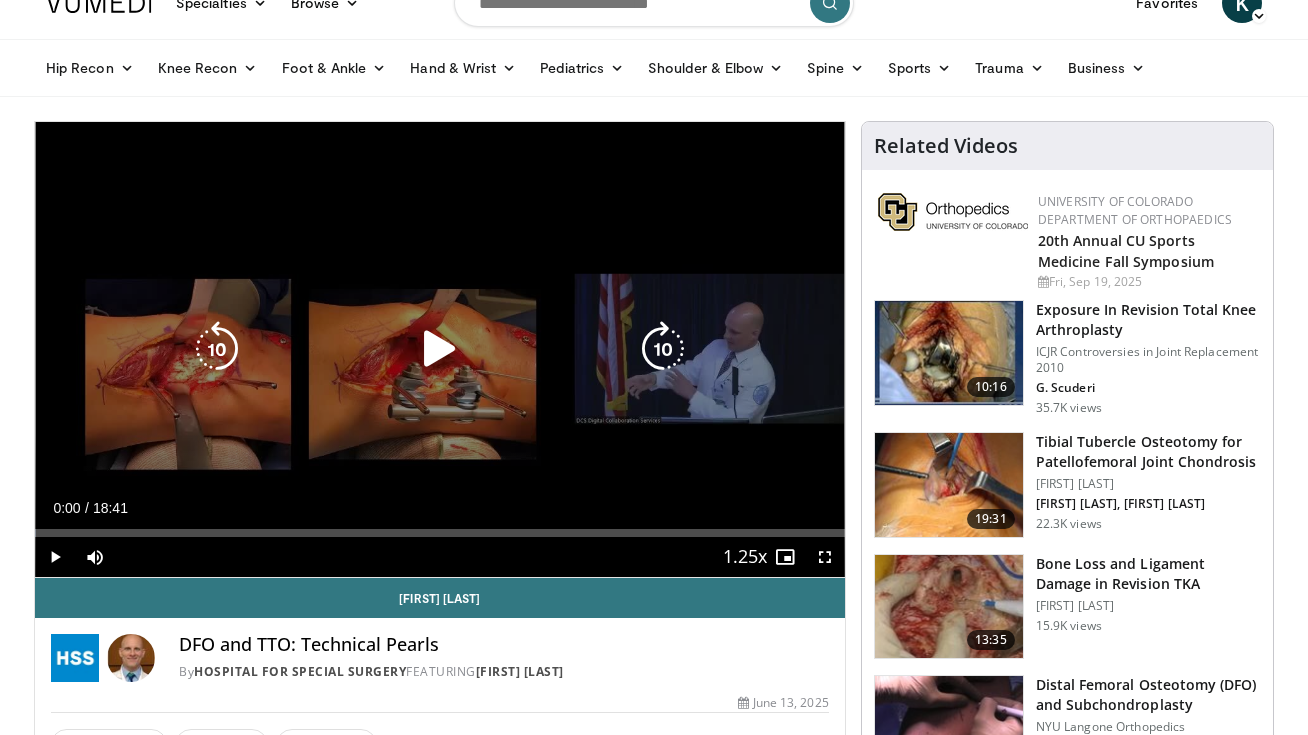 click at bounding box center (440, 349) 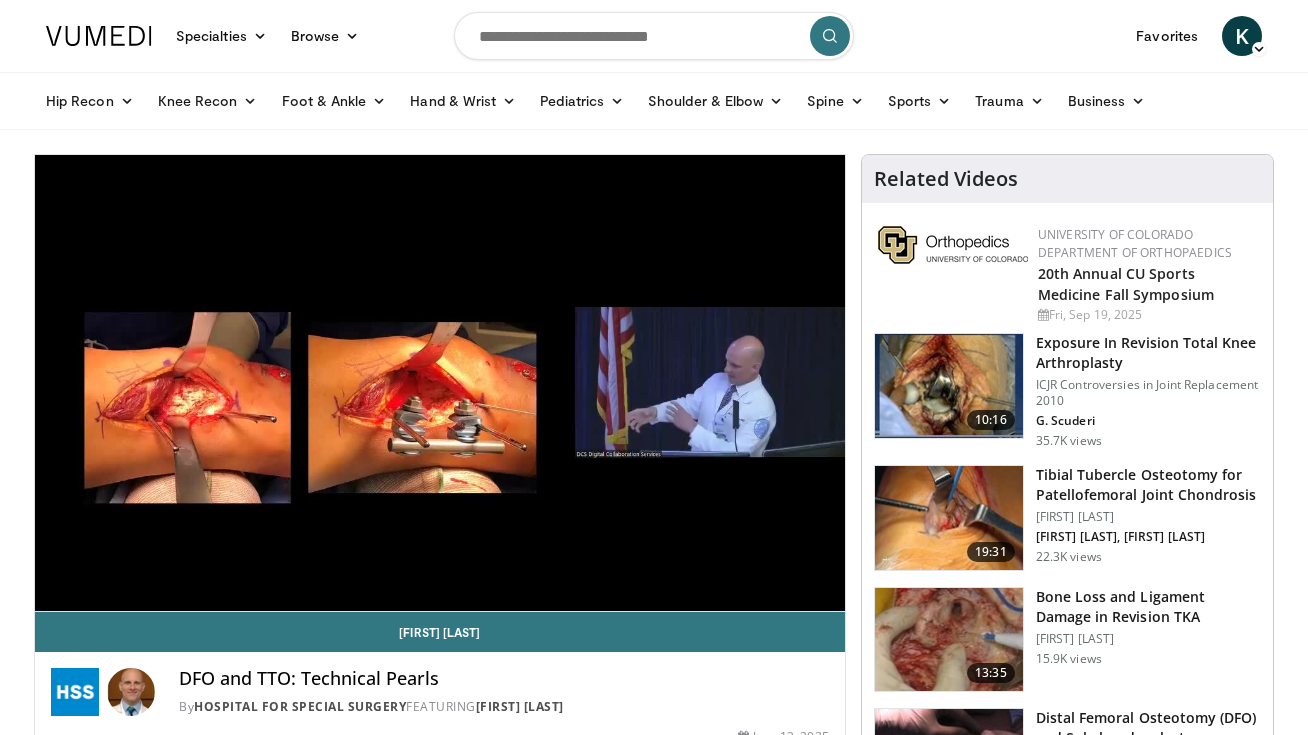 scroll, scrollTop: 0, scrollLeft: 0, axis: both 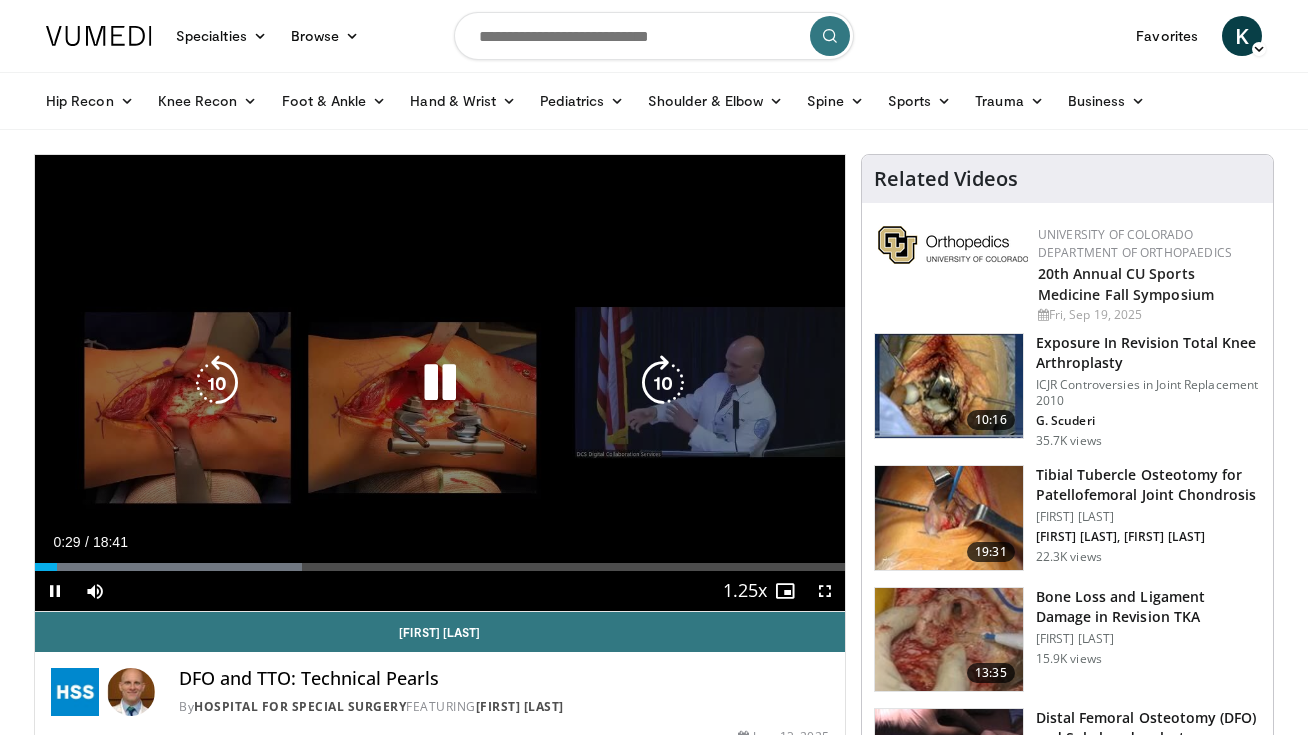 click at bounding box center (440, 383) 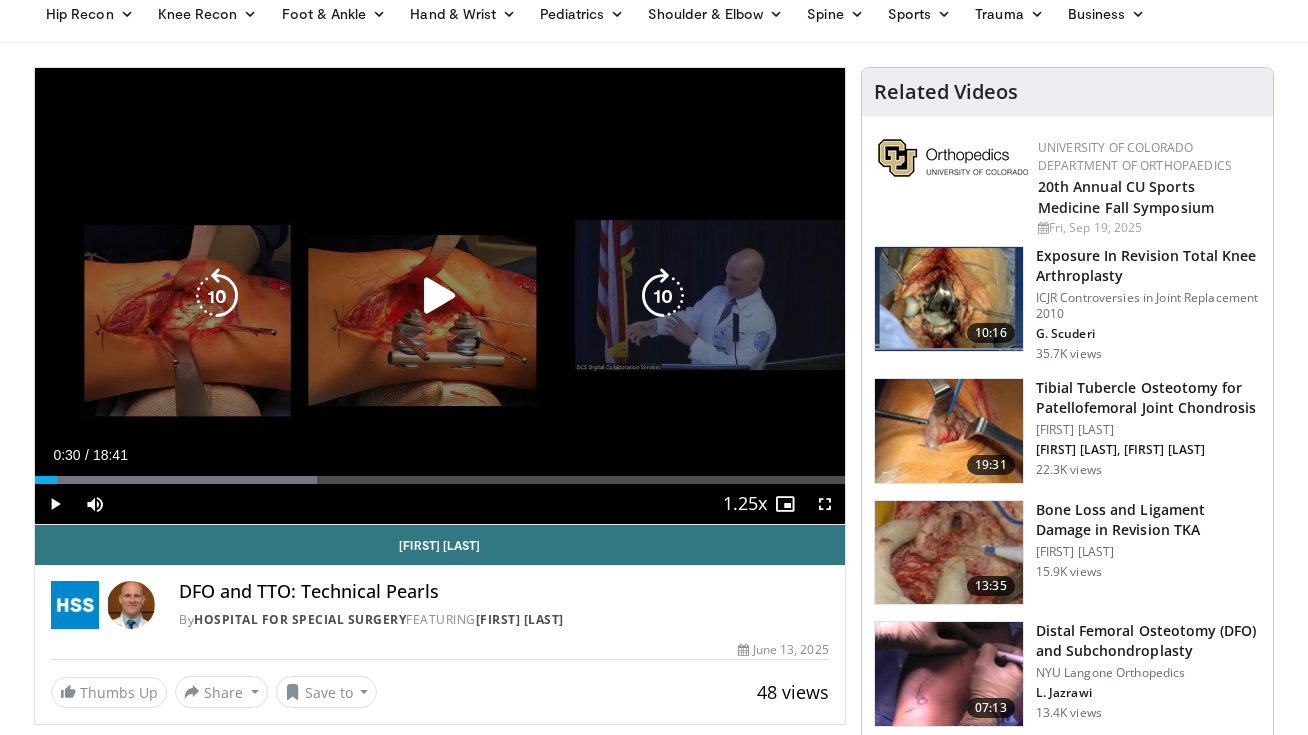 scroll, scrollTop: 402, scrollLeft: 0, axis: vertical 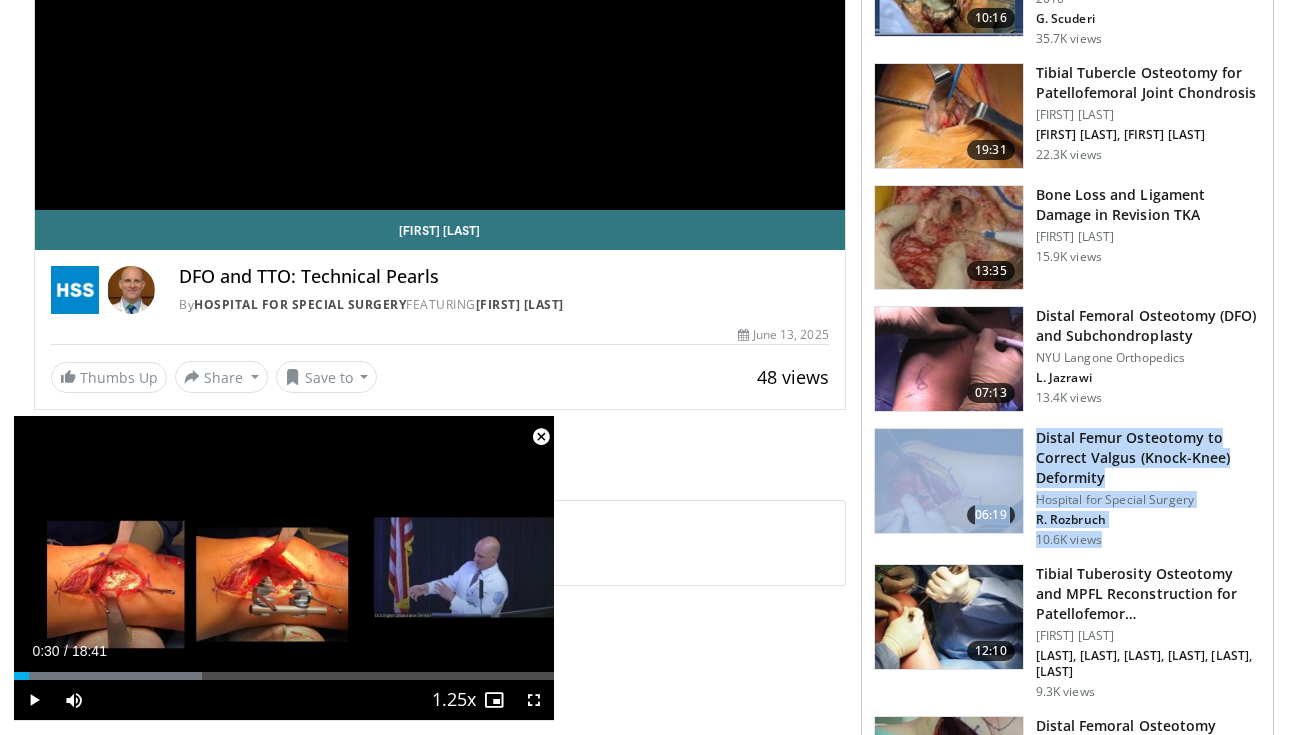 click on "**********" at bounding box center (447, 1235) 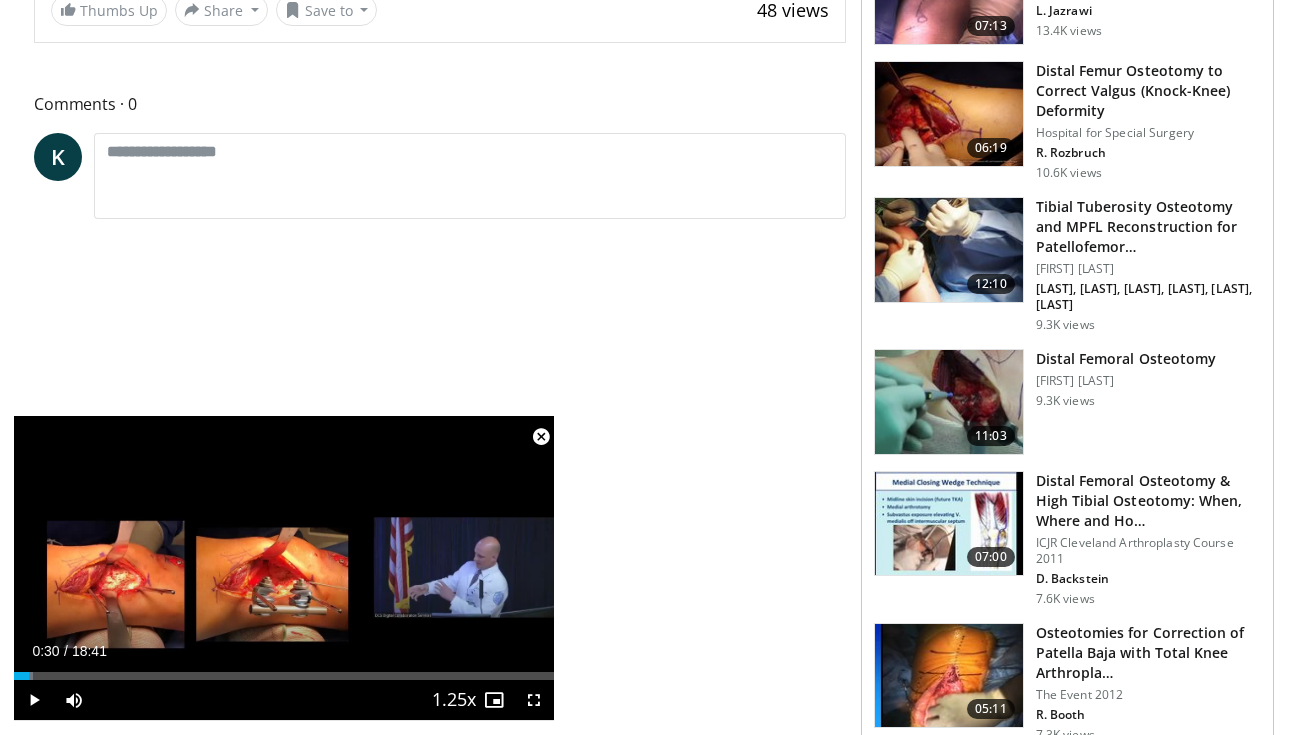 scroll, scrollTop: 772, scrollLeft: 0, axis: vertical 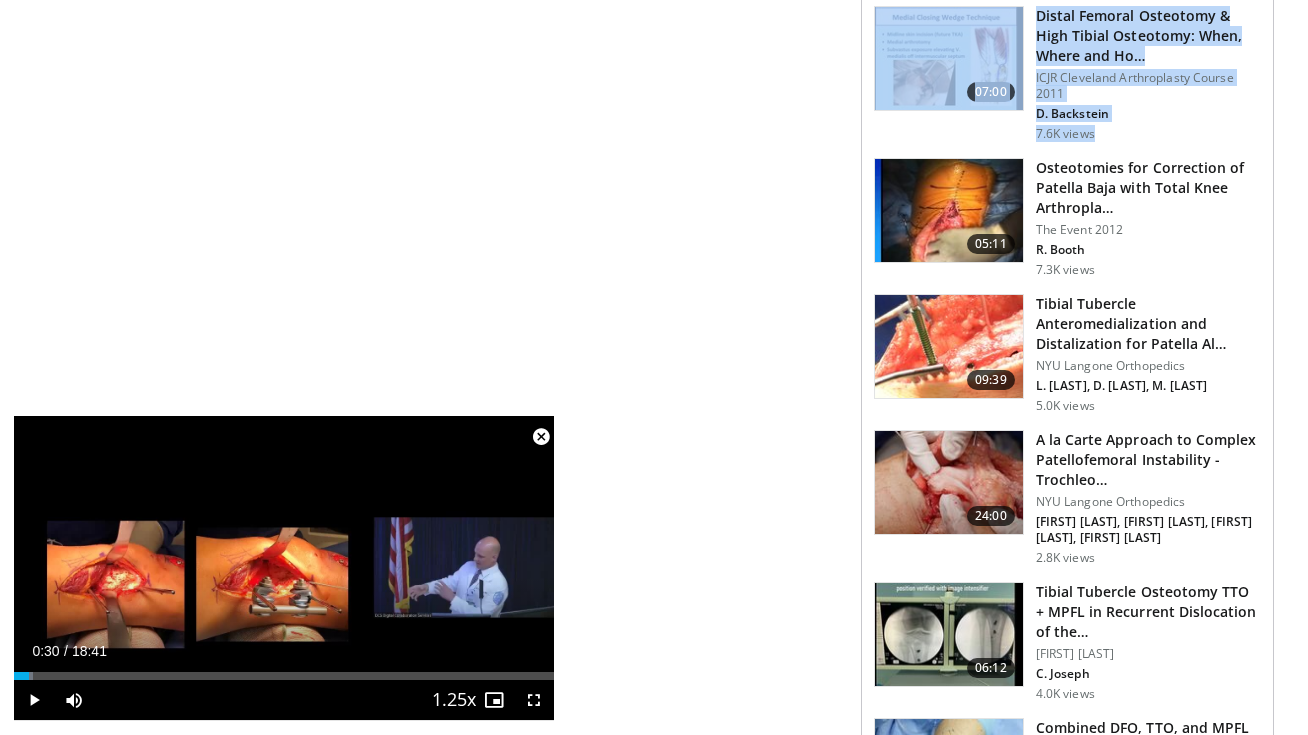 click on "**********" at bounding box center [447, 403] 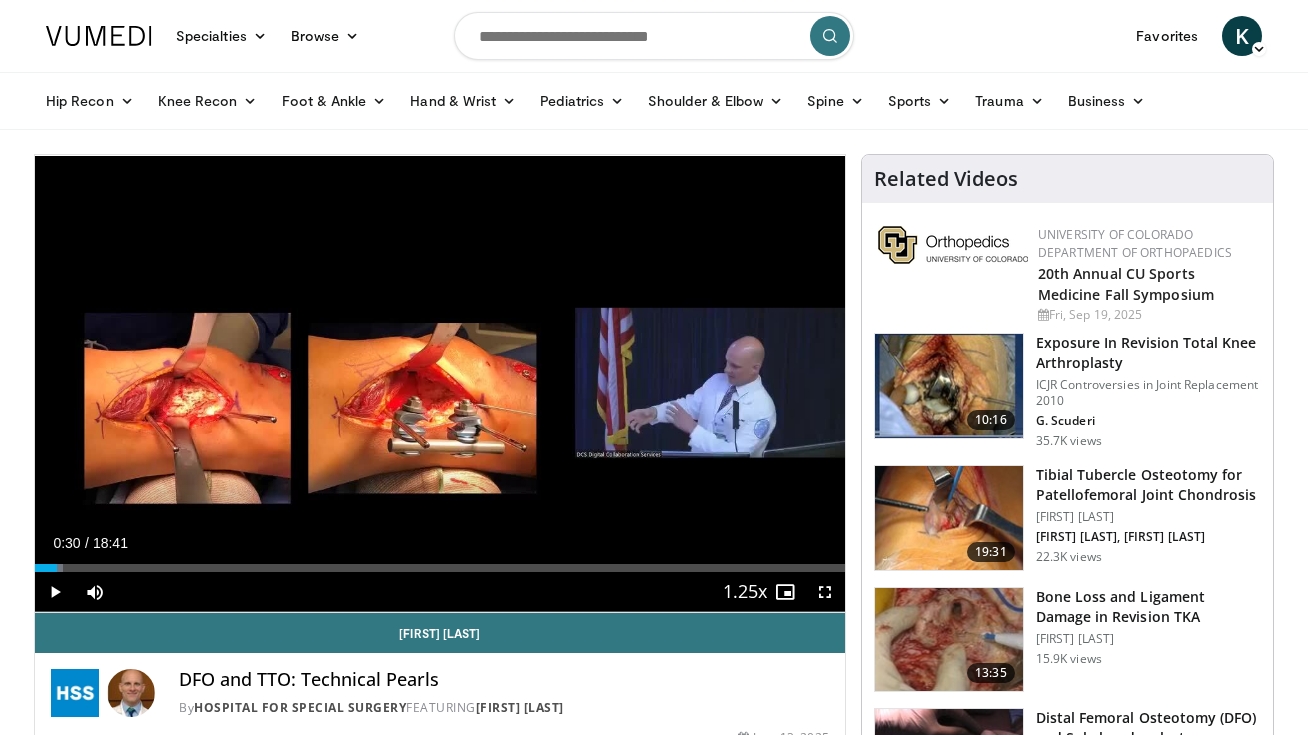 scroll, scrollTop: 0, scrollLeft: 0, axis: both 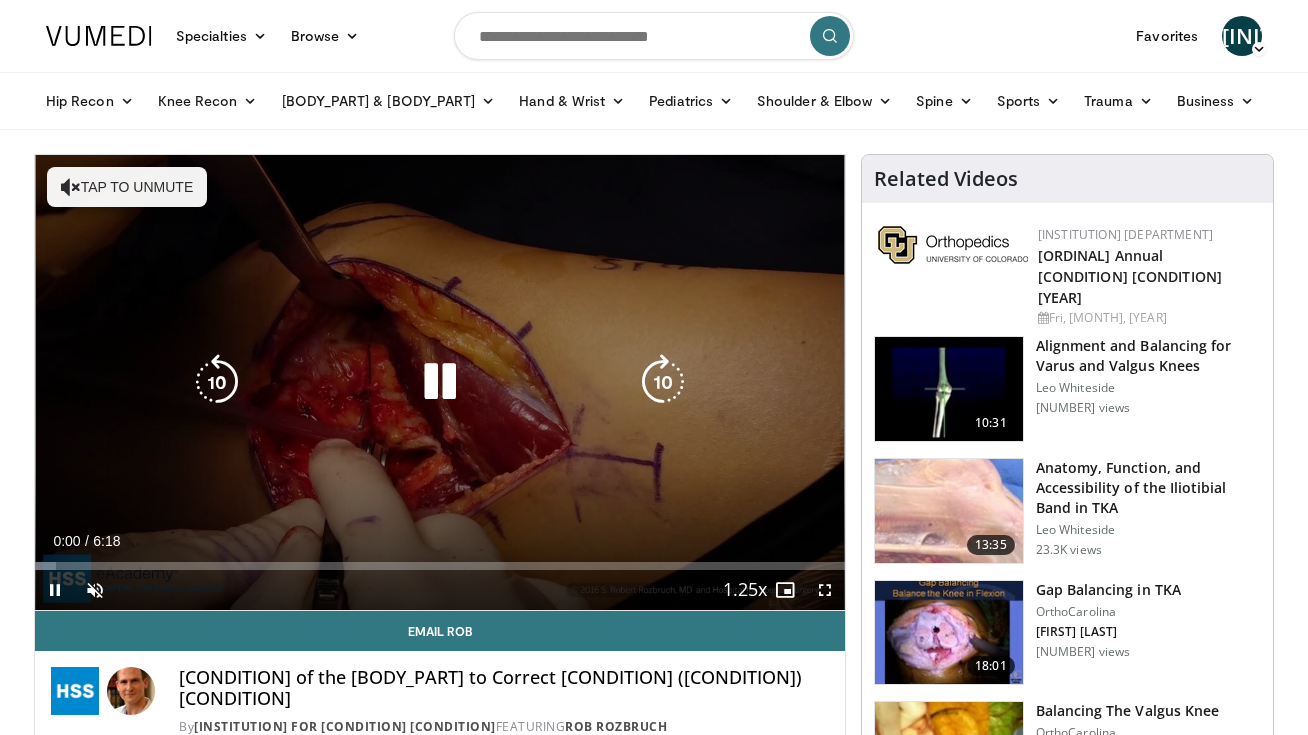 click on "Tap to unmute" at bounding box center [127, 187] 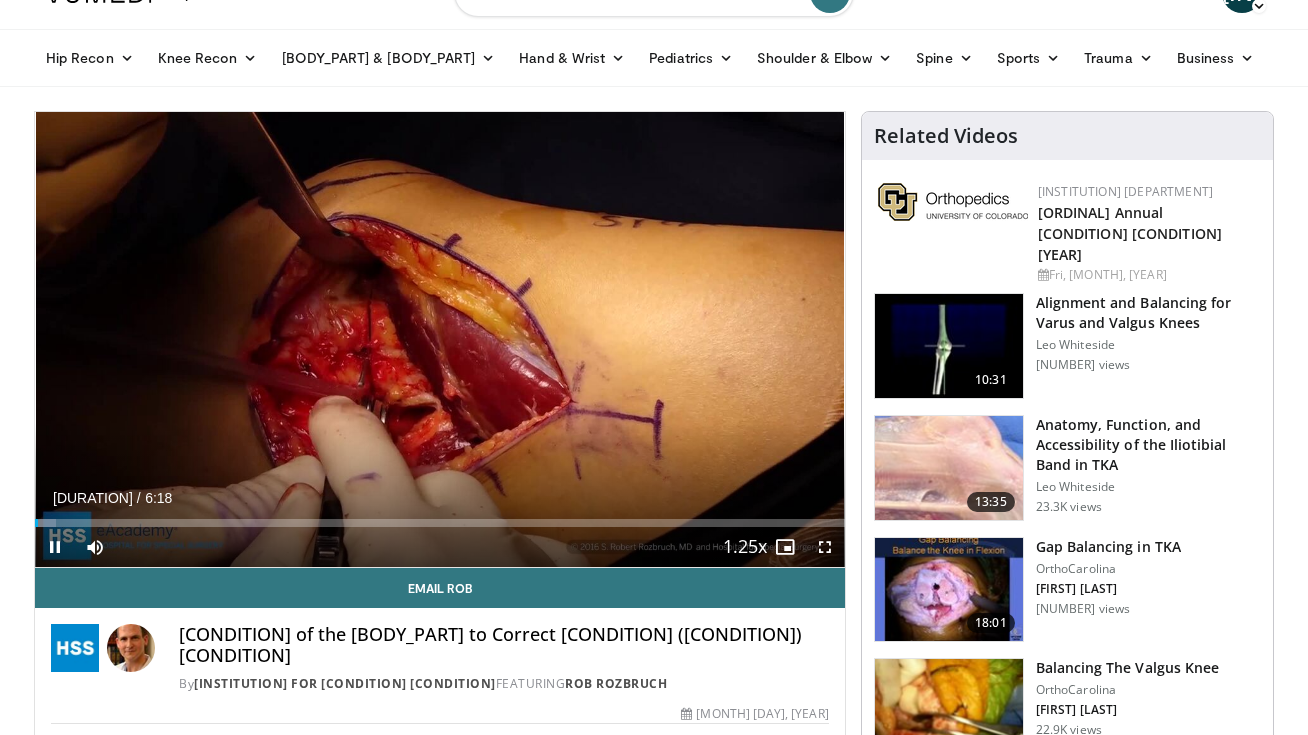 scroll, scrollTop: 45, scrollLeft: 0, axis: vertical 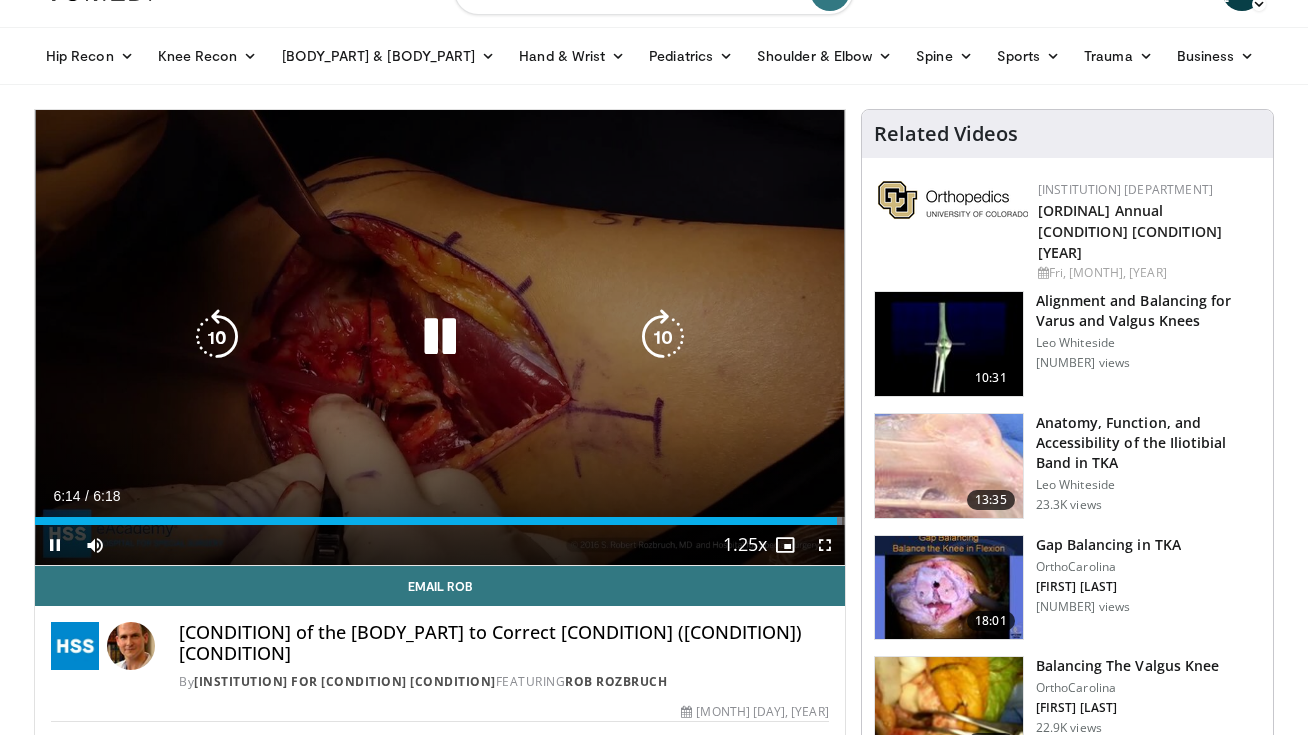 click at bounding box center (440, 337) 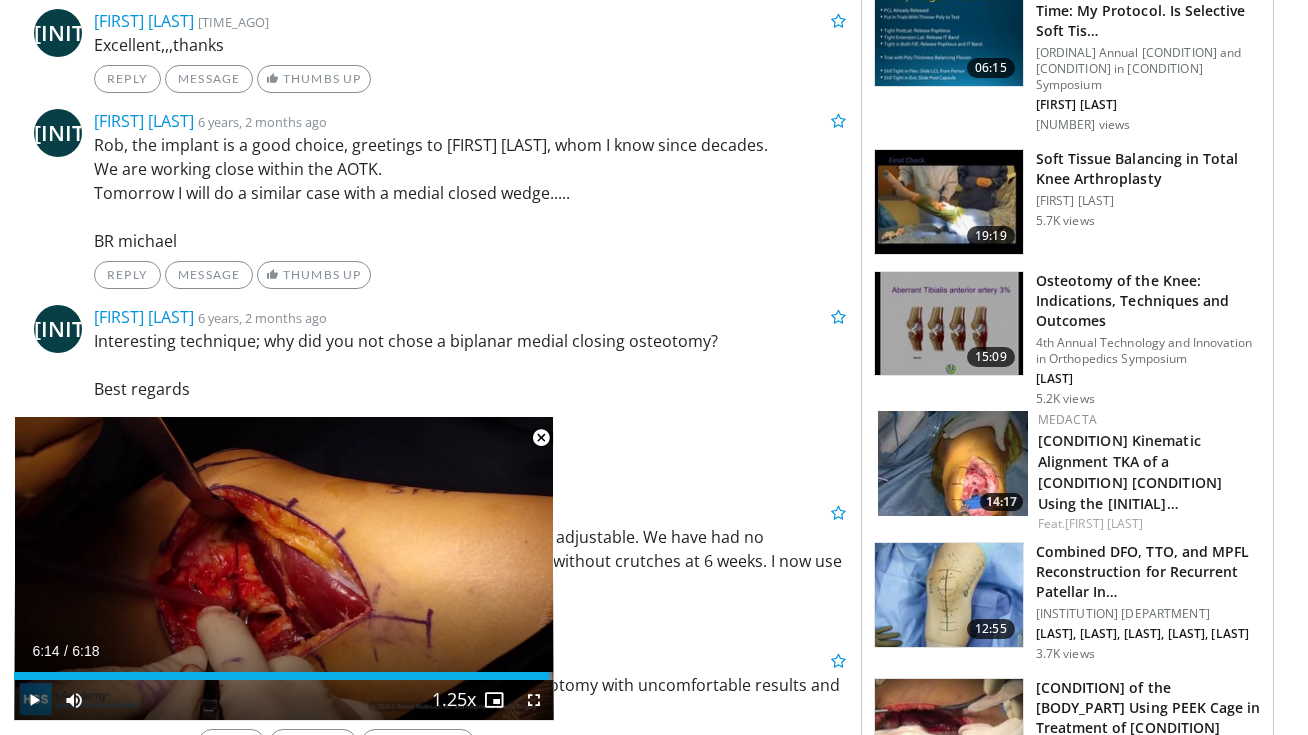 scroll, scrollTop: 1868, scrollLeft: 0, axis: vertical 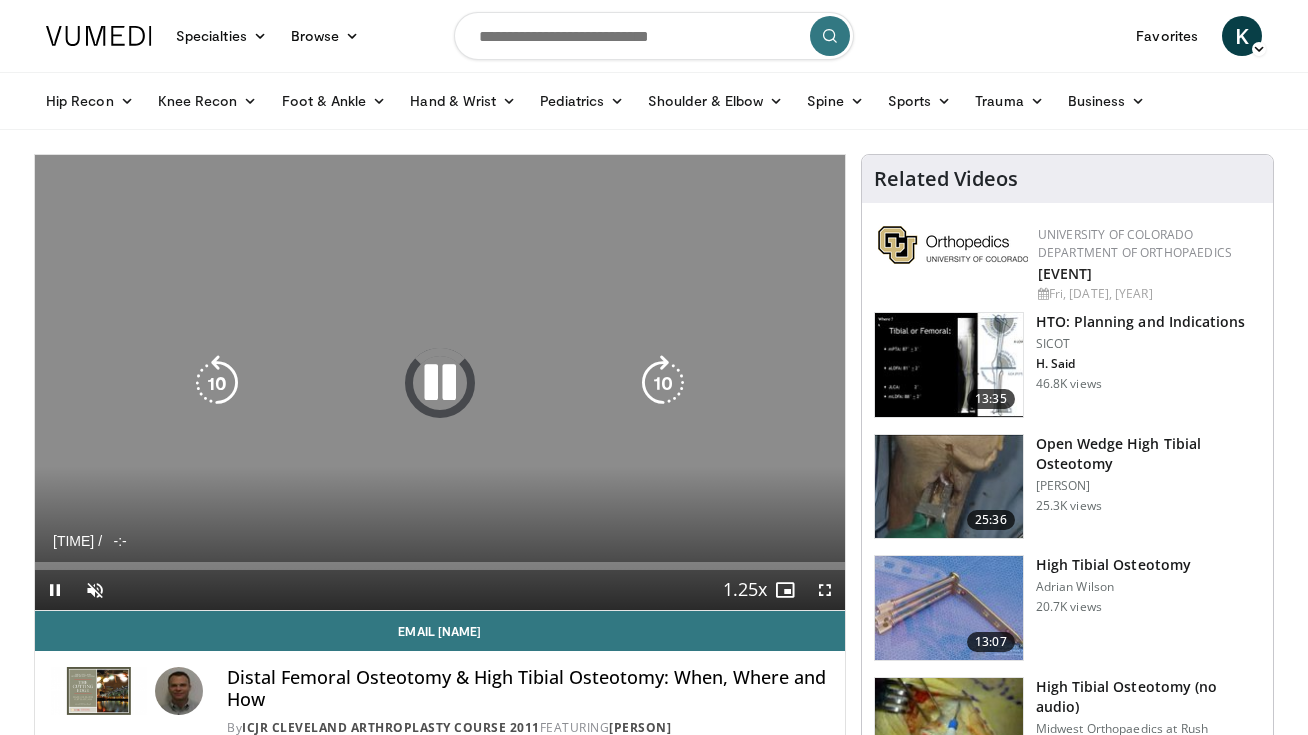 click on "10 seconds
Tap to unmute" at bounding box center (440, 382) 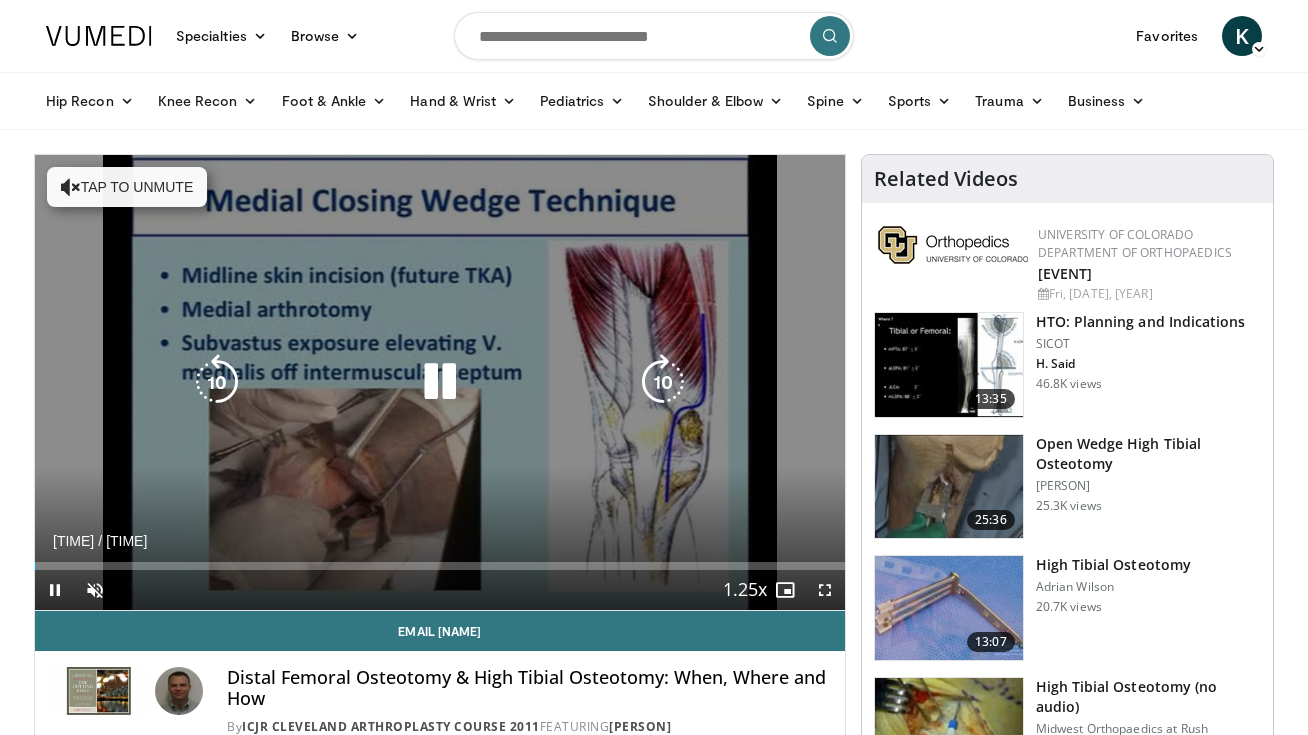 click on "Tap to unmute" at bounding box center (127, 187) 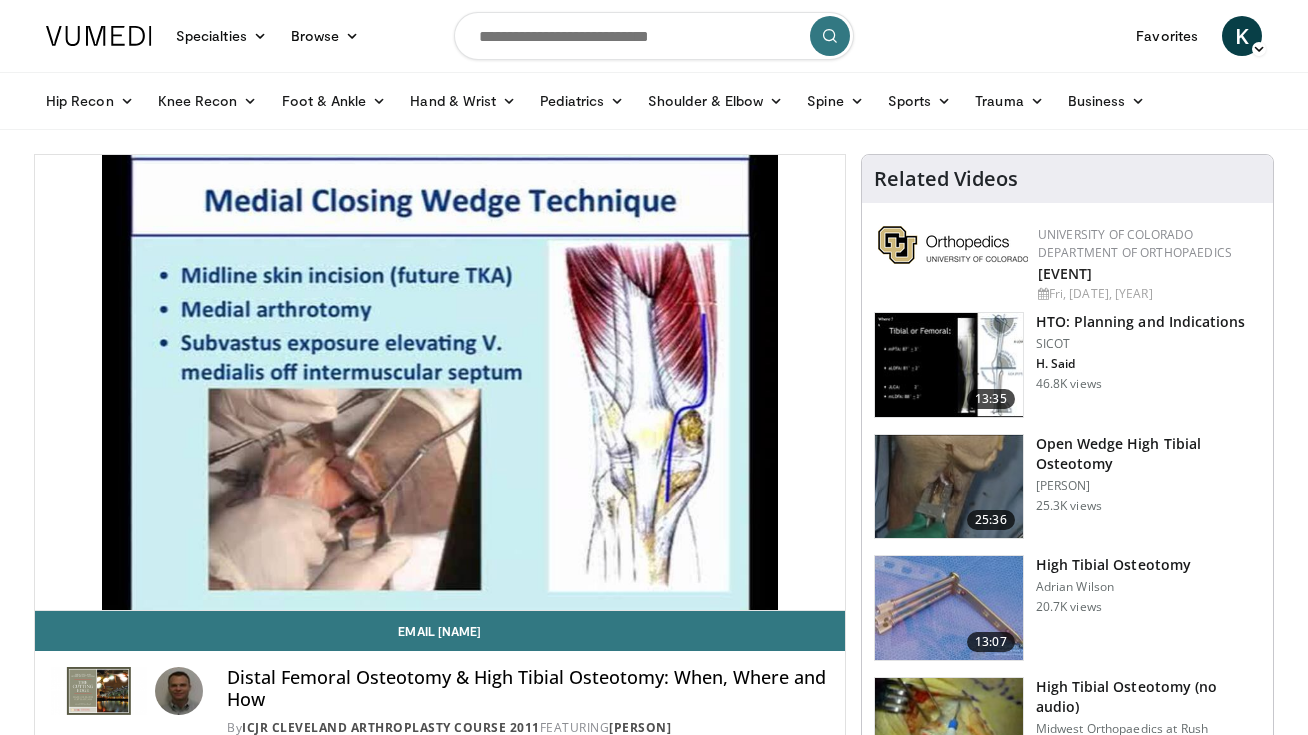 scroll, scrollTop: 0, scrollLeft: 0, axis: both 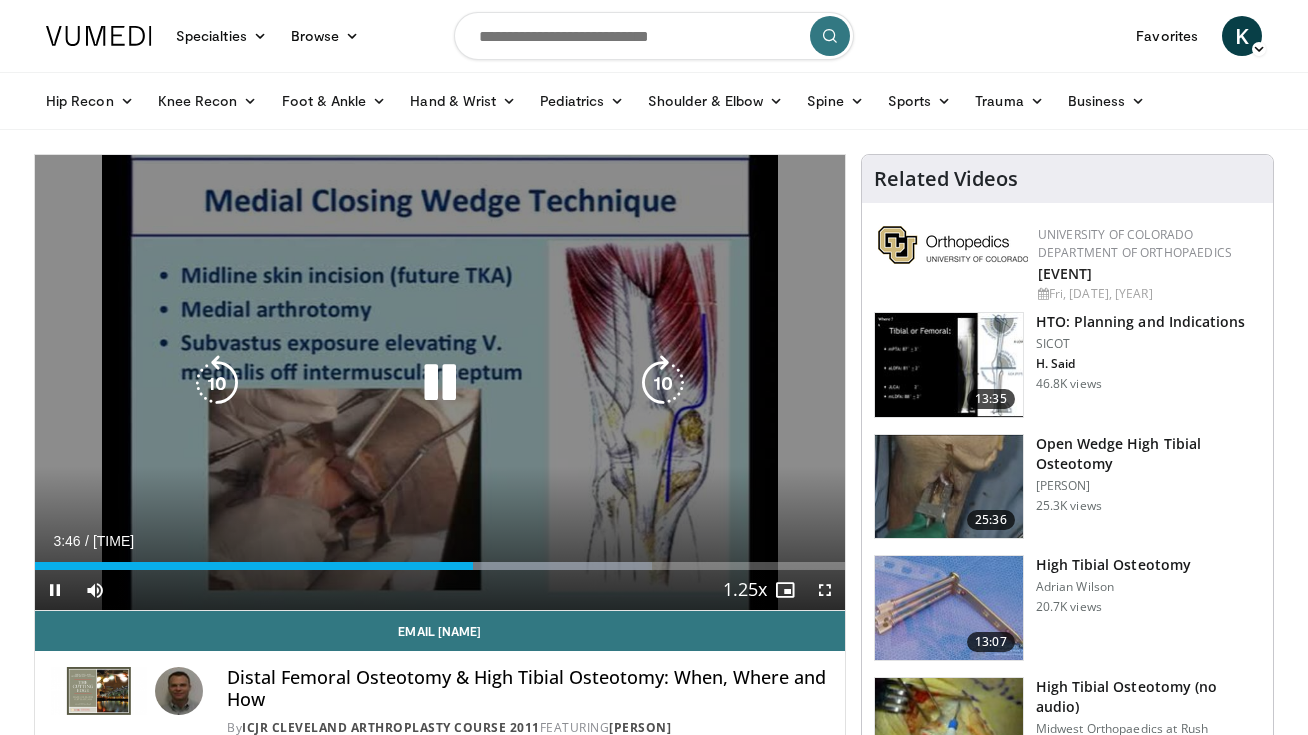click at bounding box center [440, 383] 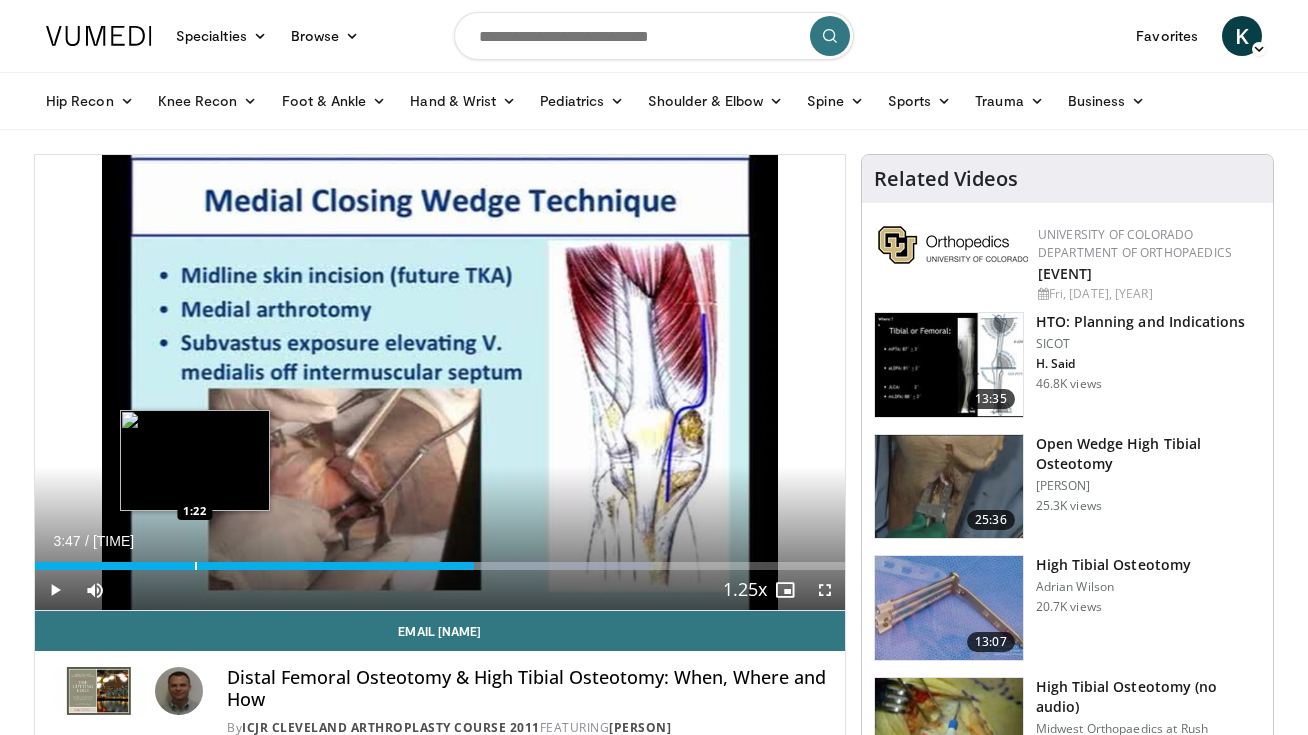 click at bounding box center (196, 566) 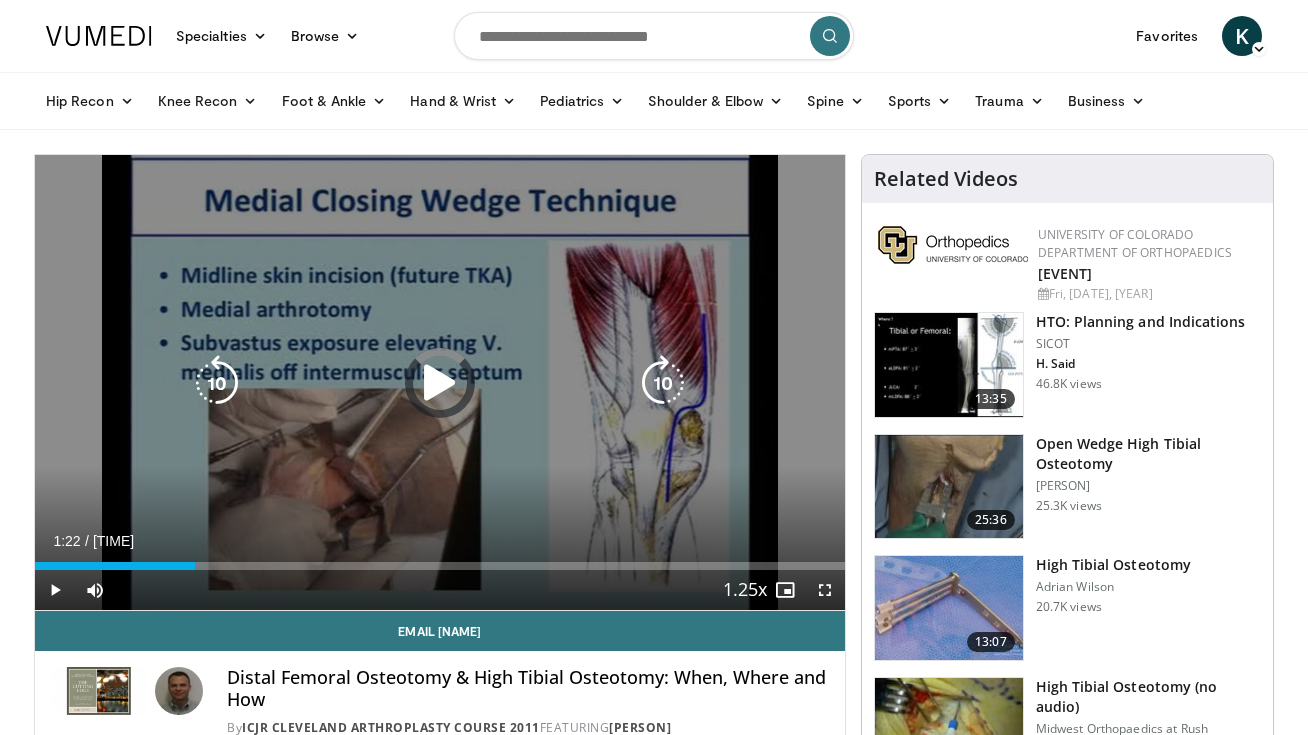 click at bounding box center (440, 383) 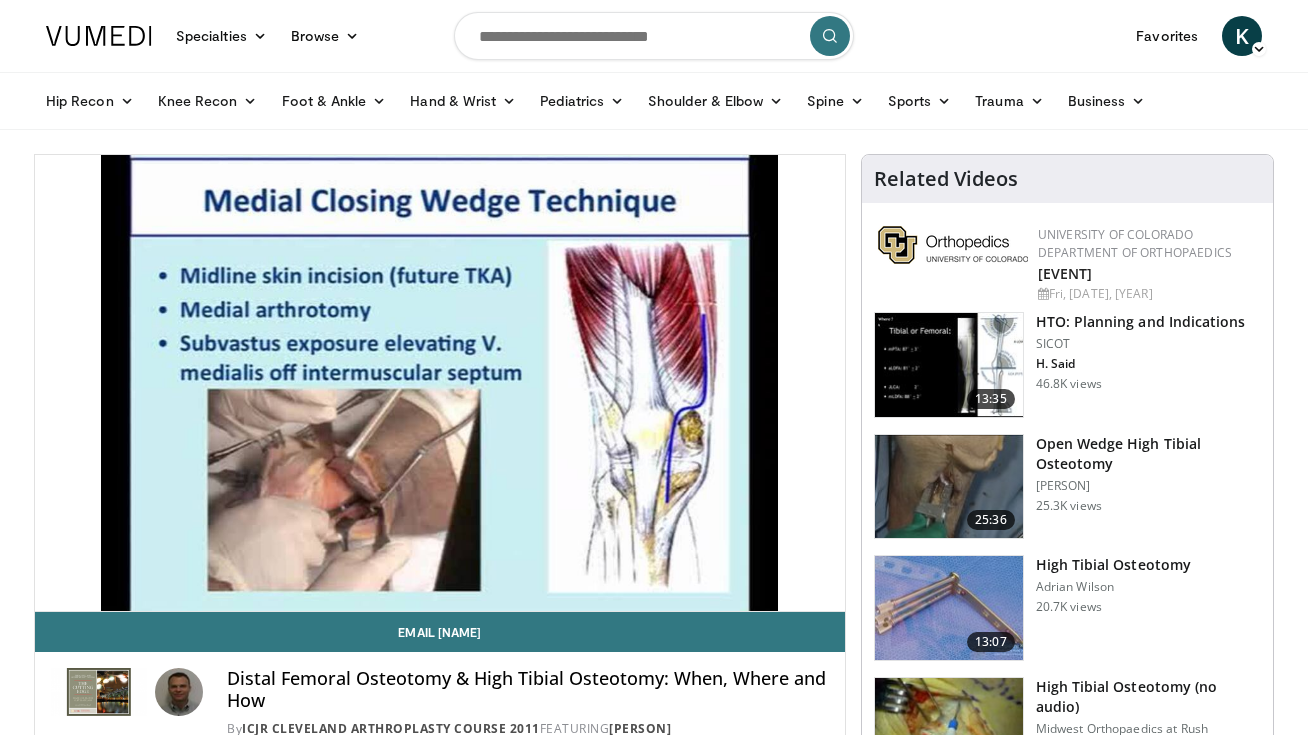 scroll, scrollTop: 0, scrollLeft: 0, axis: both 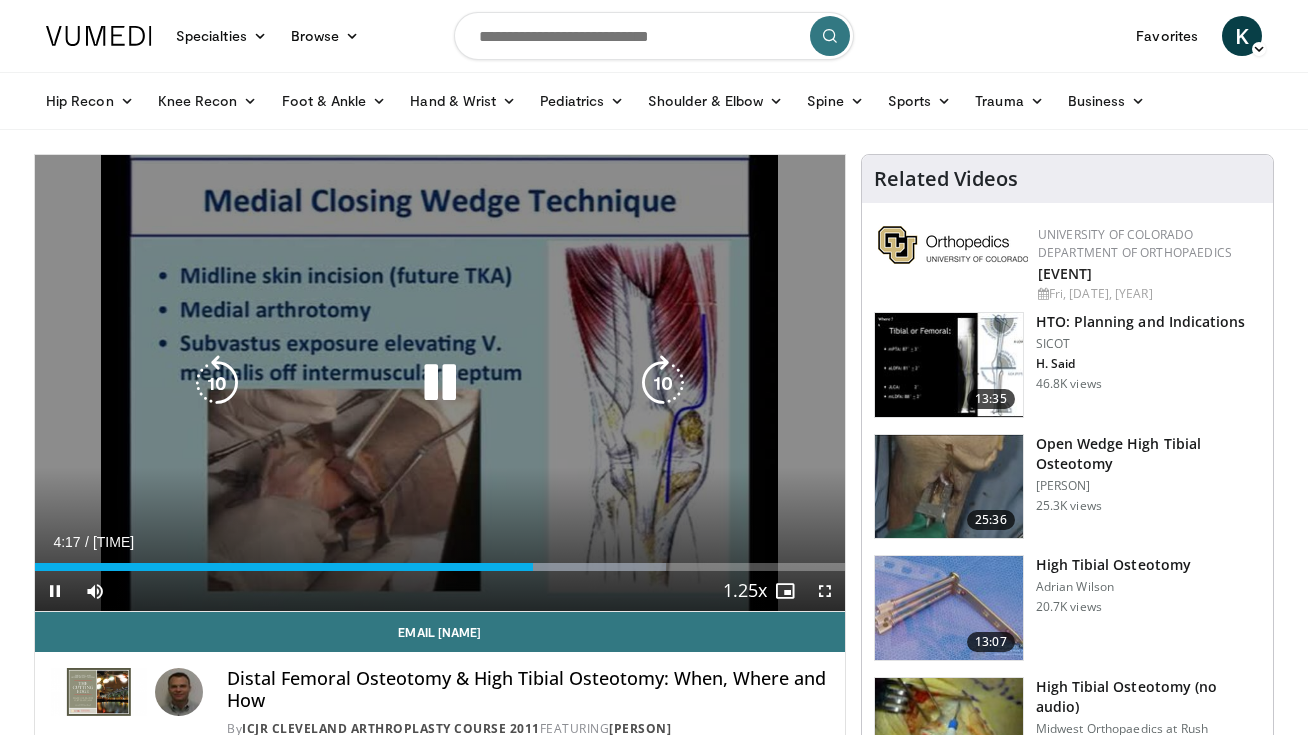 click at bounding box center [440, 383] 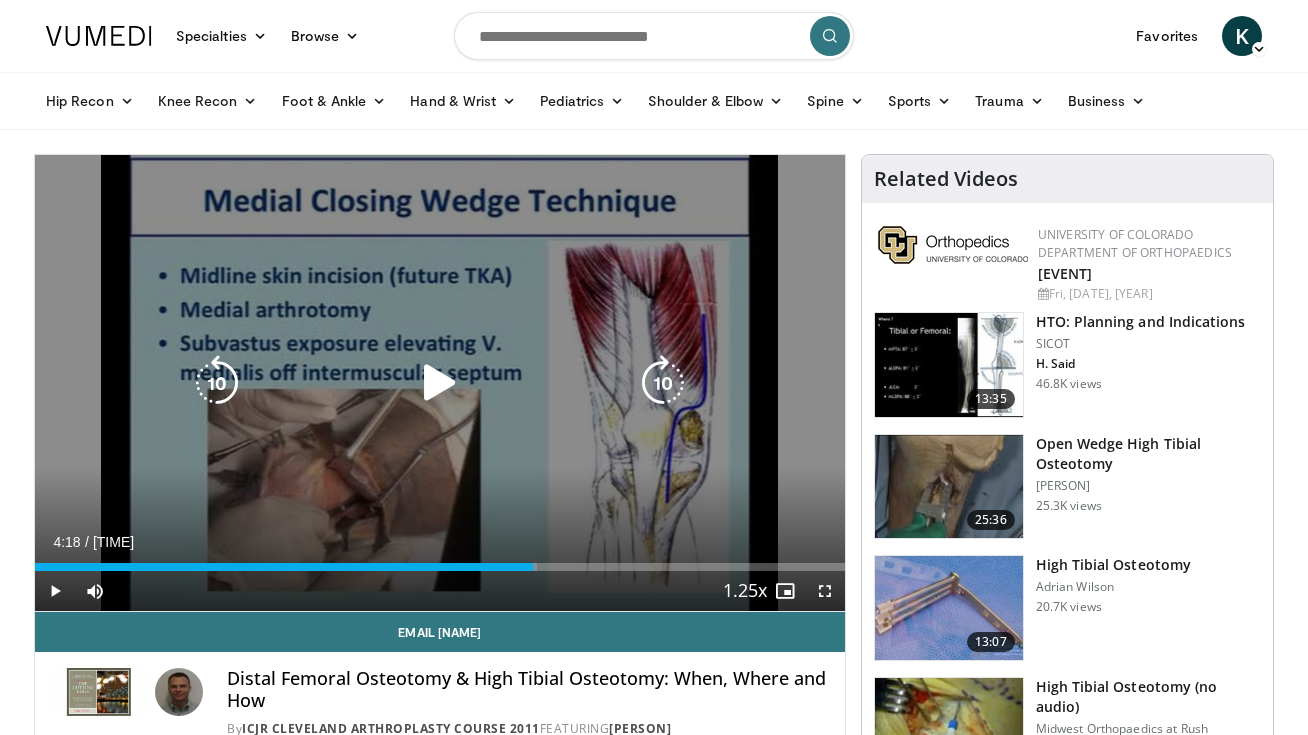 click at bounding box center (440, 383) 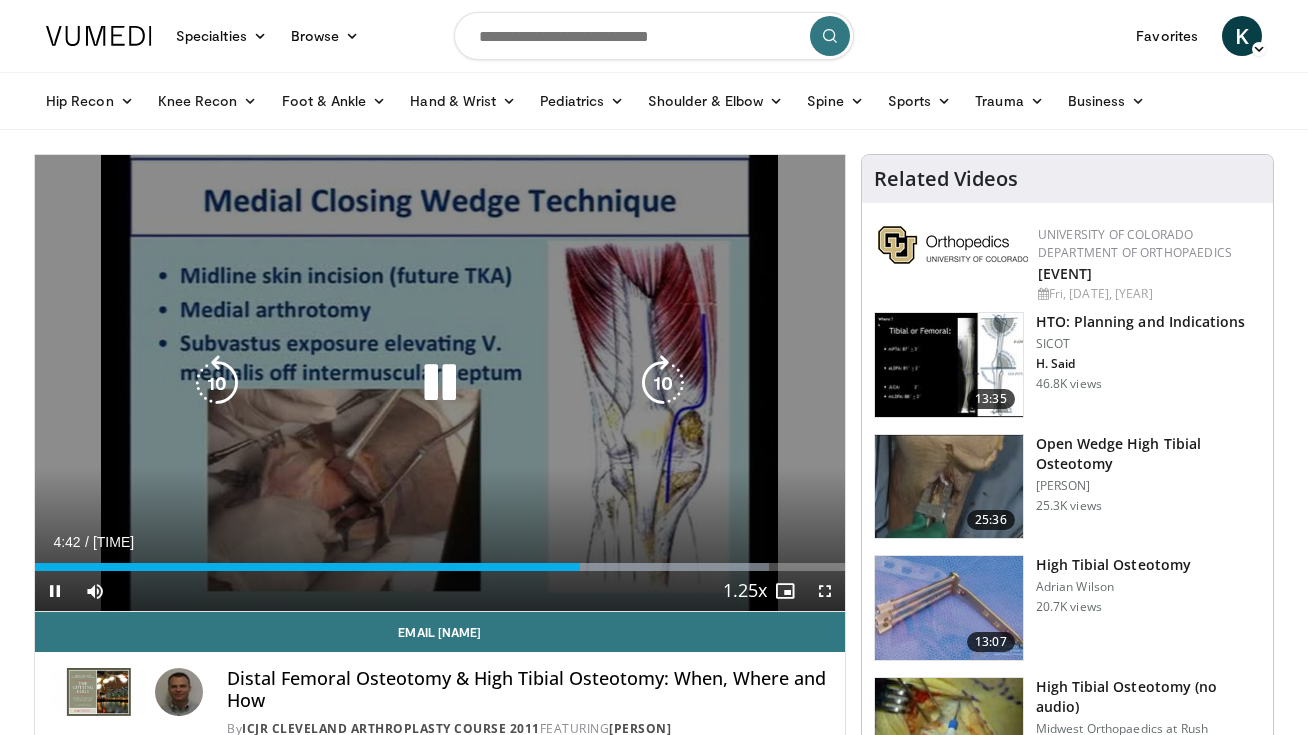 click at bounding box center [440, 383] 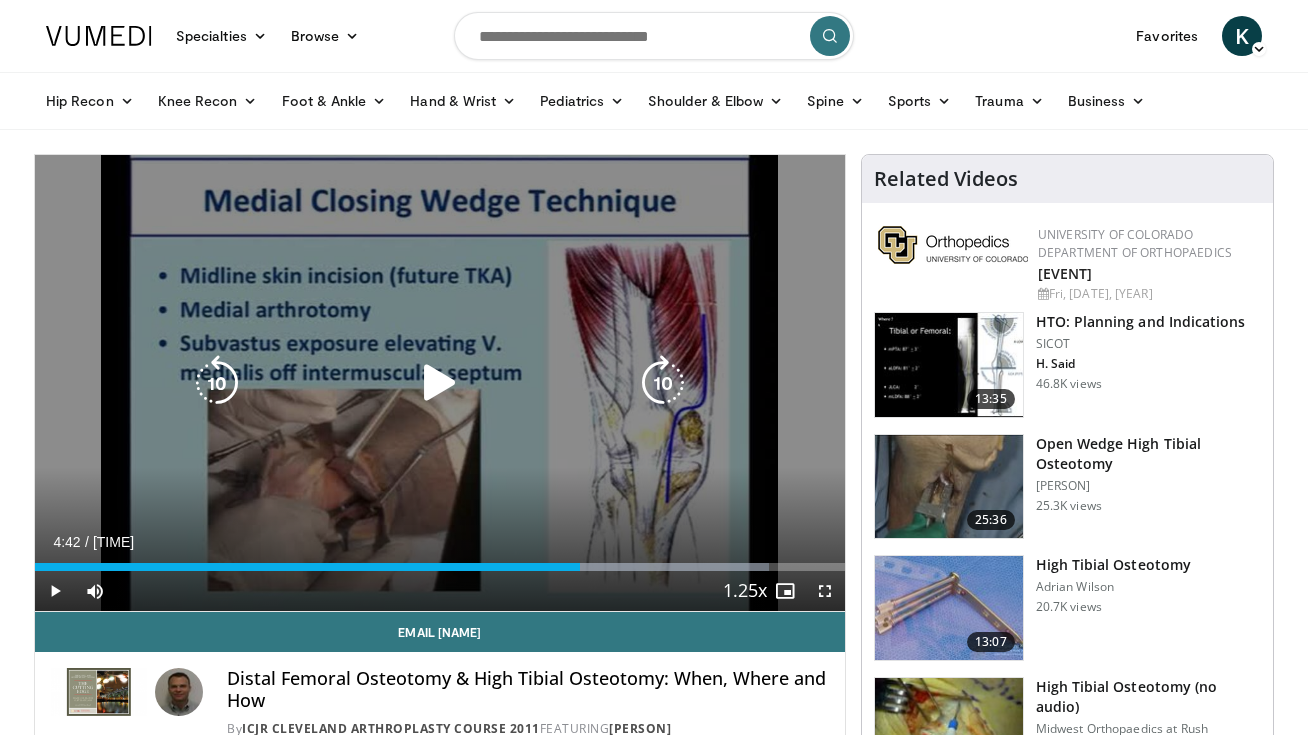 click at bounding box center [440, 383] 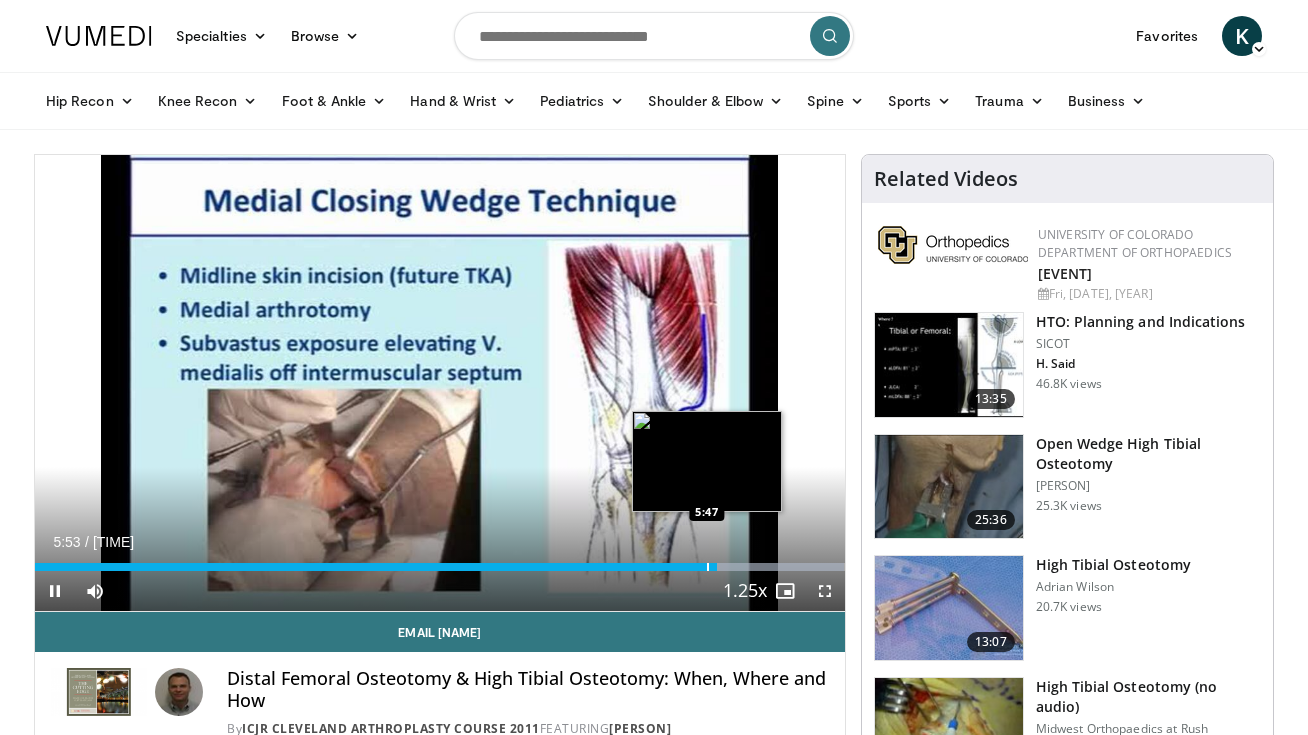 click at bounding box center [708, 567] 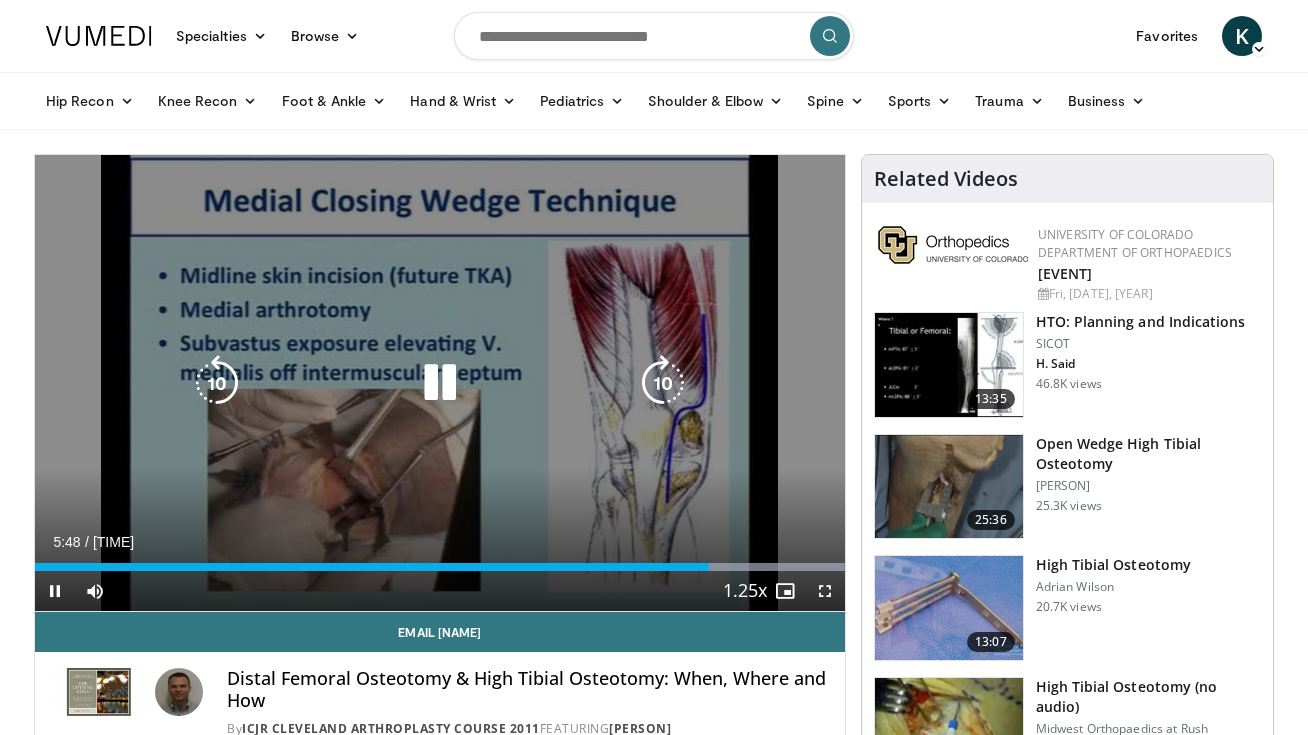 click on "10 seconds
Tap to unmute" at bounding box center [440, 383] 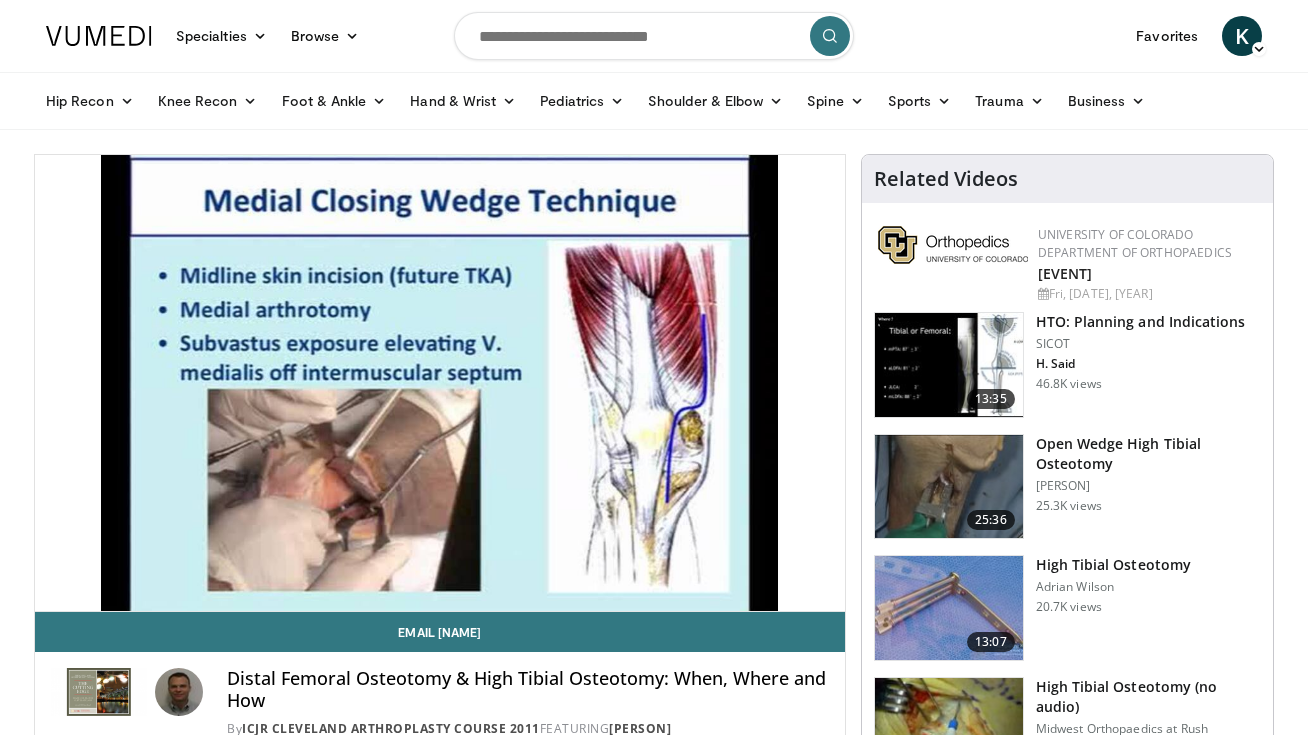 scroll, scrollTop: 20, scrollLeft: 0, axis: vertical 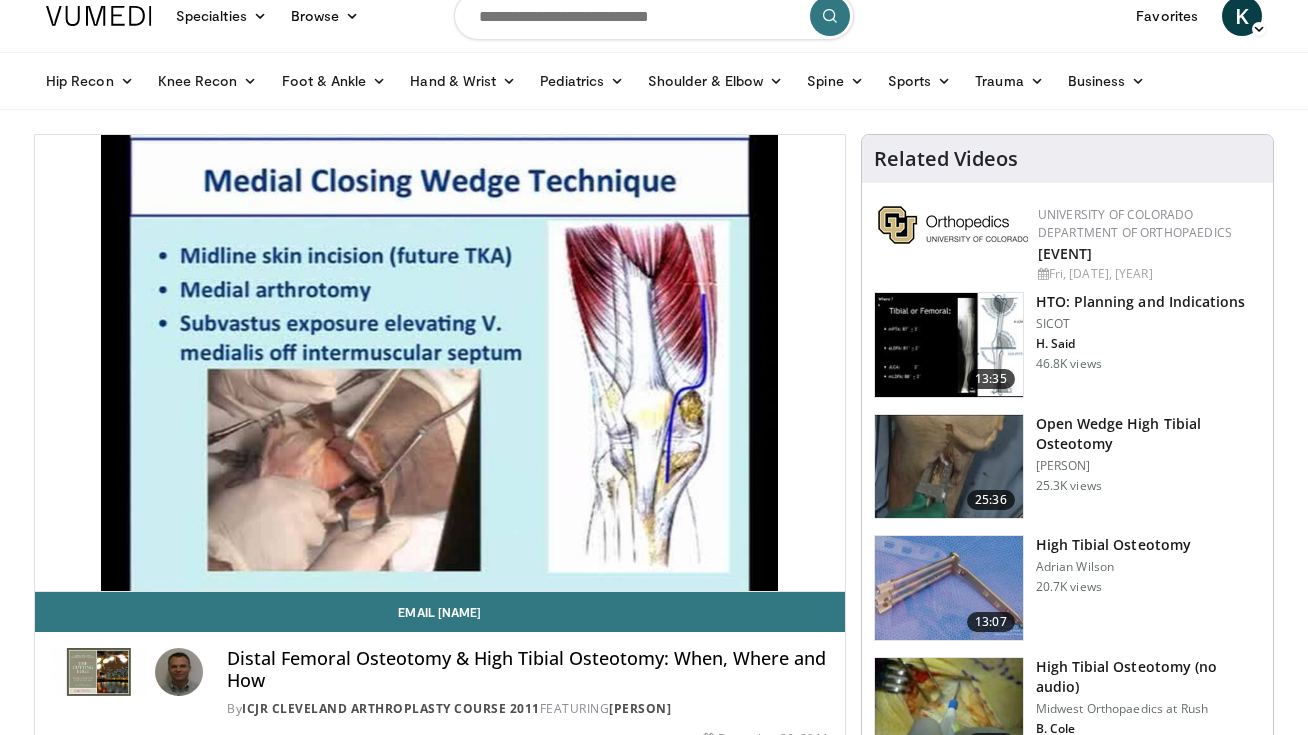 click at bounding box center (654, 16) 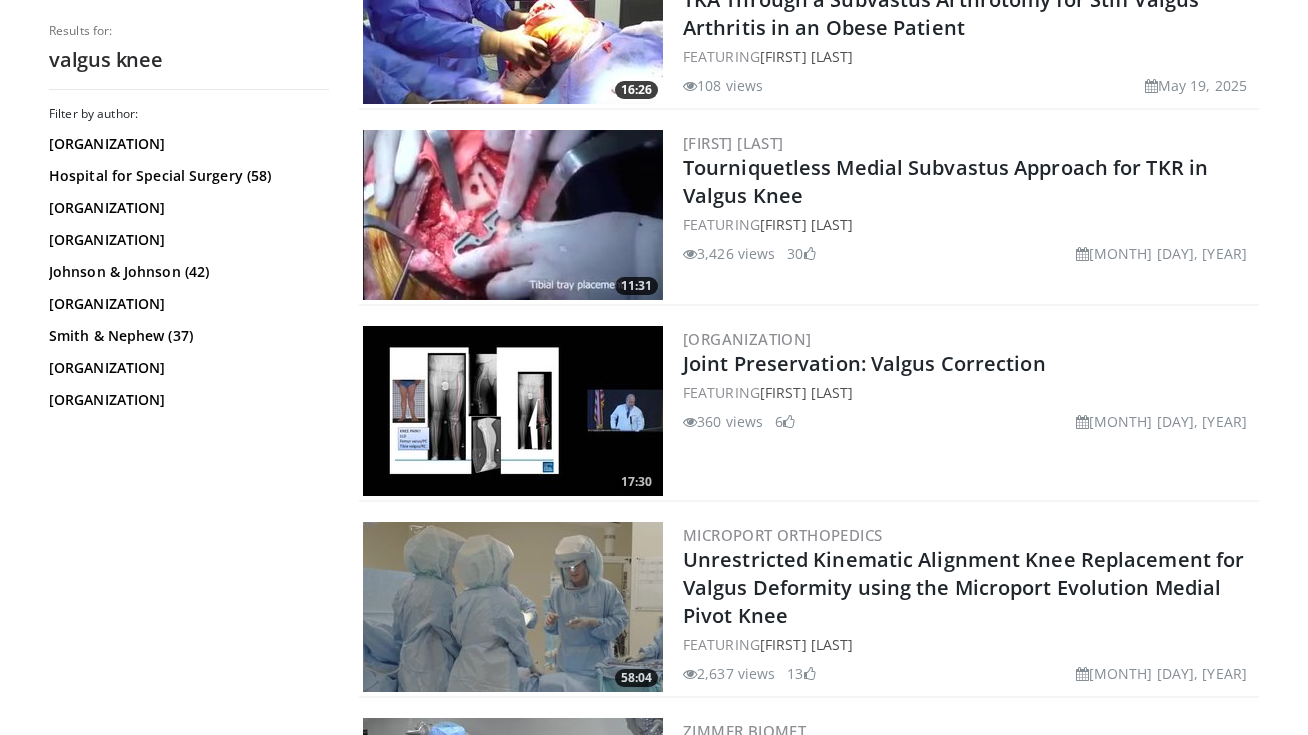 scroll, scrollTop: 2103, scrollLeft: 0, axis: vertical 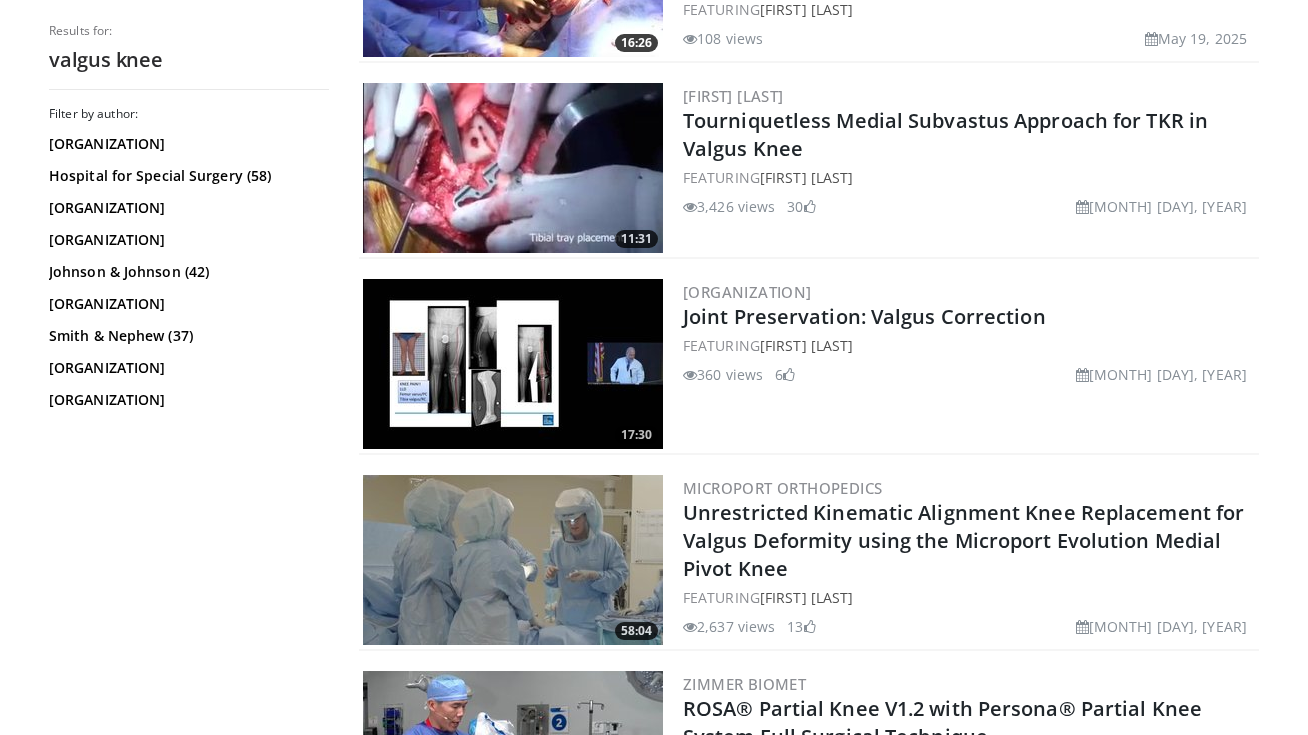 click at bounding box center (513, 364) 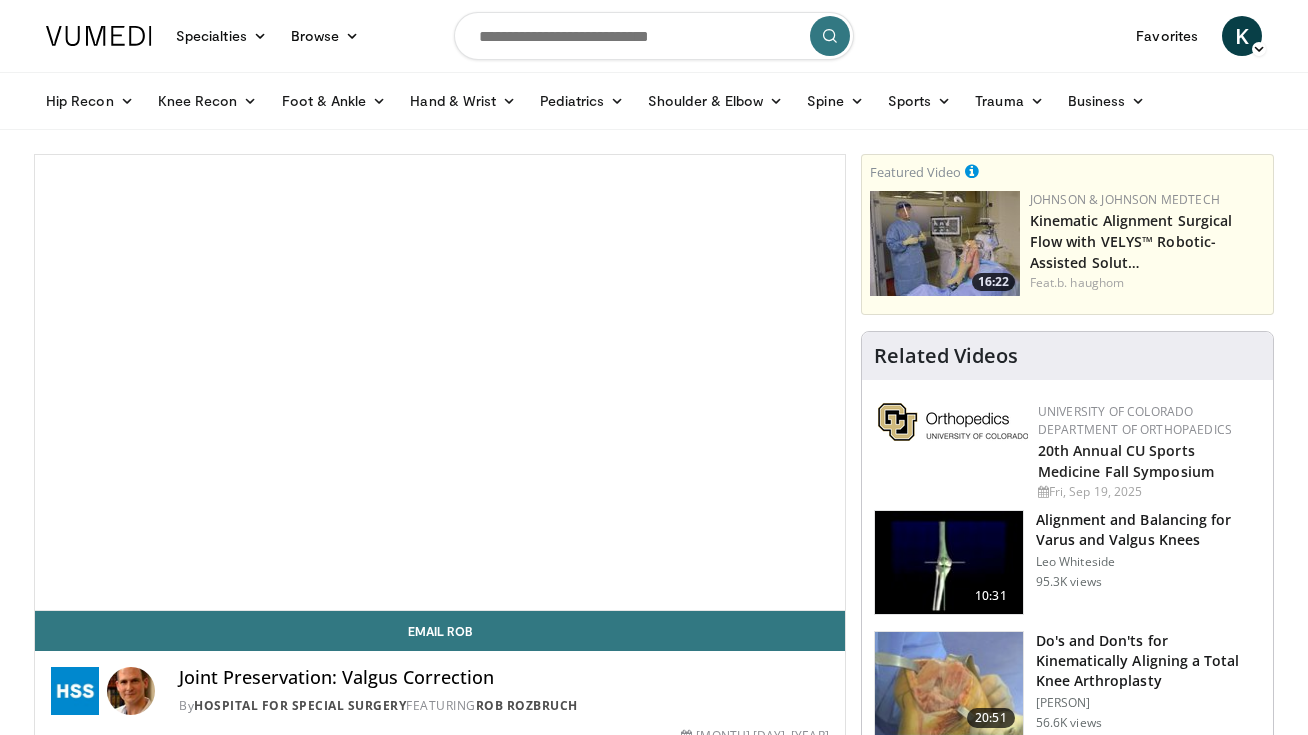 scroll, scrollTop: 0, scrollLeft: 0, axis: both 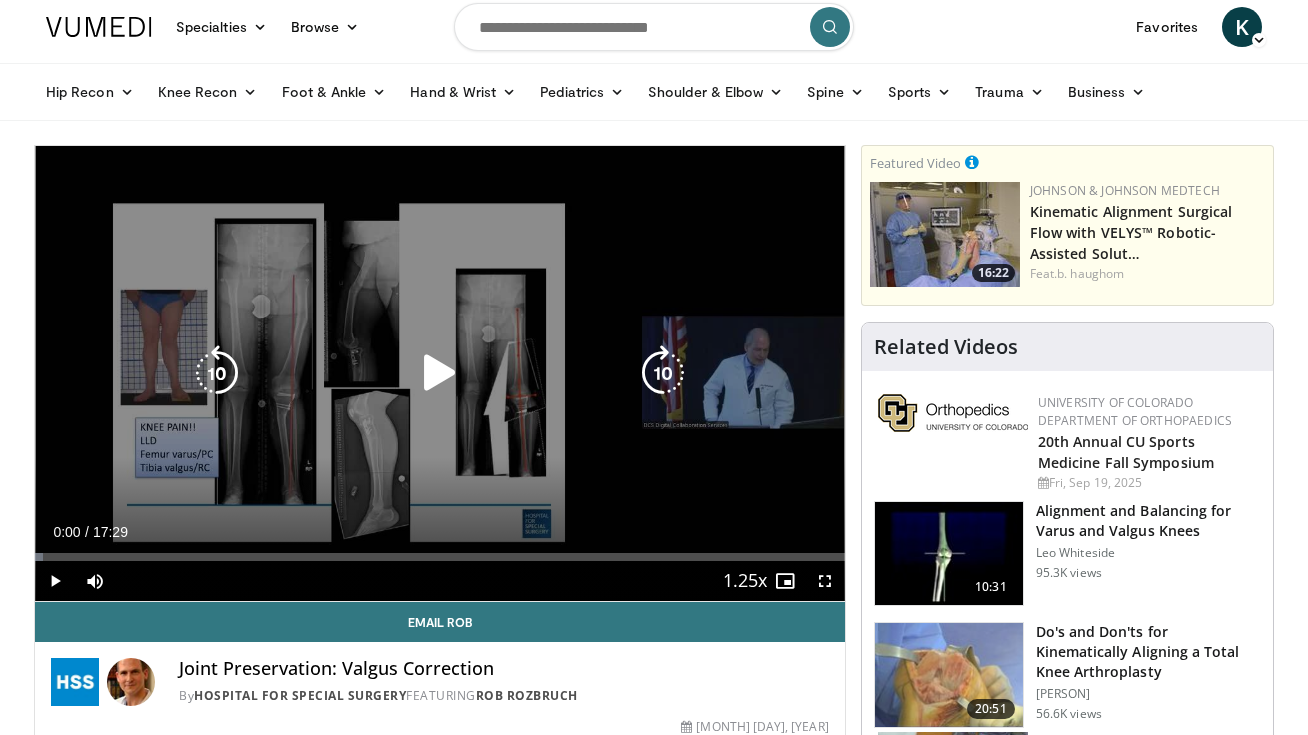 click at bounding box center [440, 373] 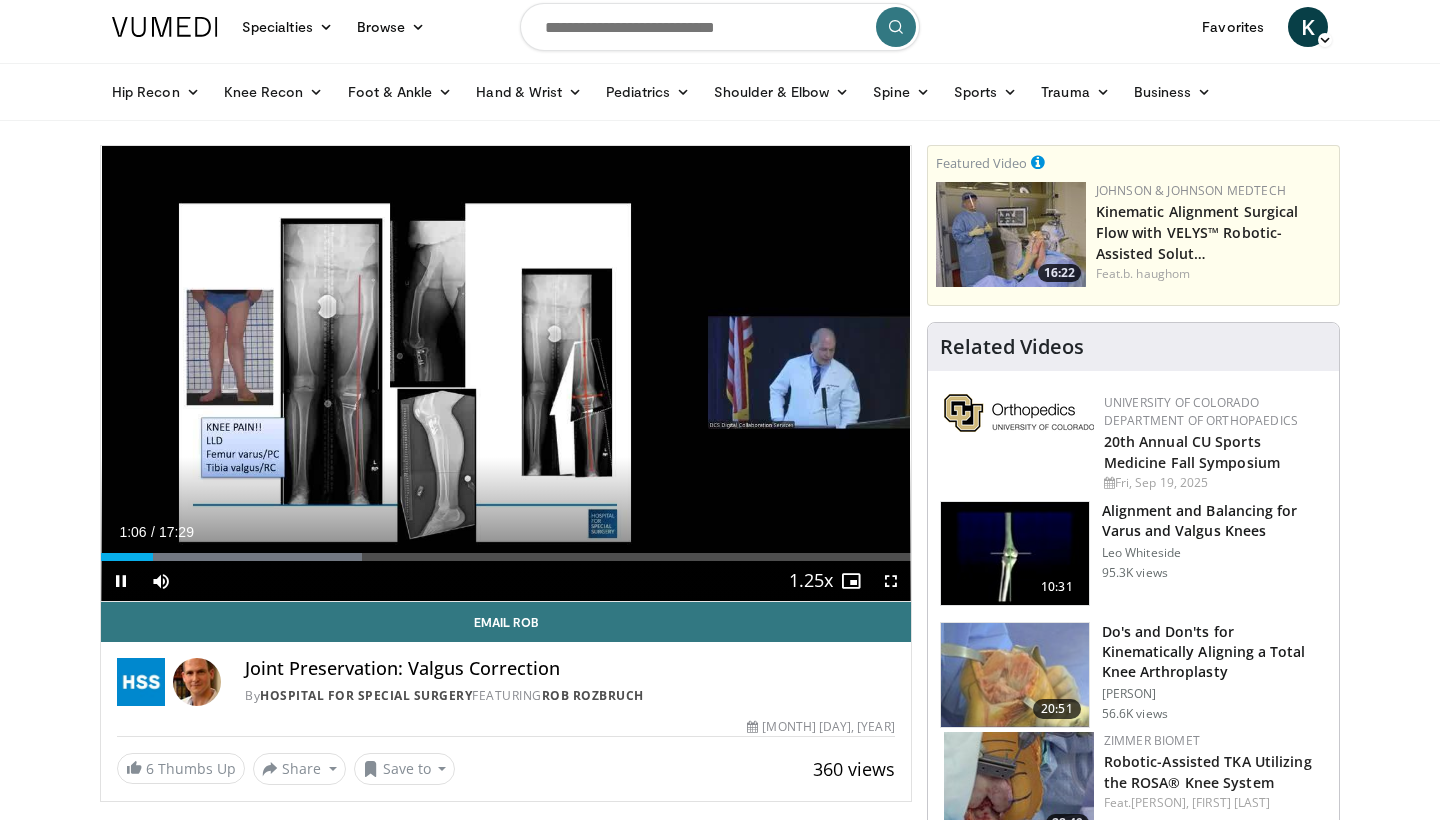 click at bounding box center (891, 581) 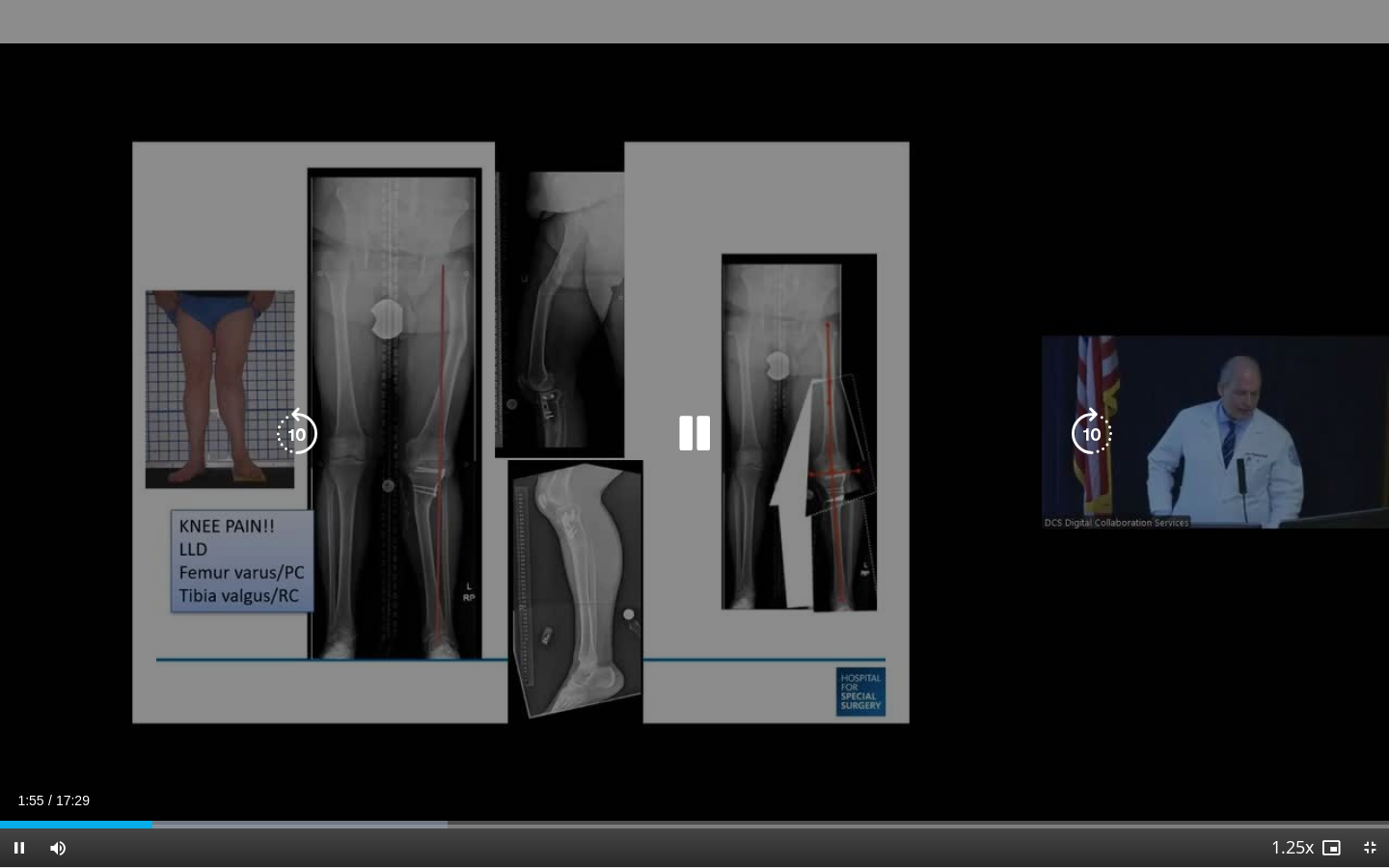 click at bounding box center [694, 434] 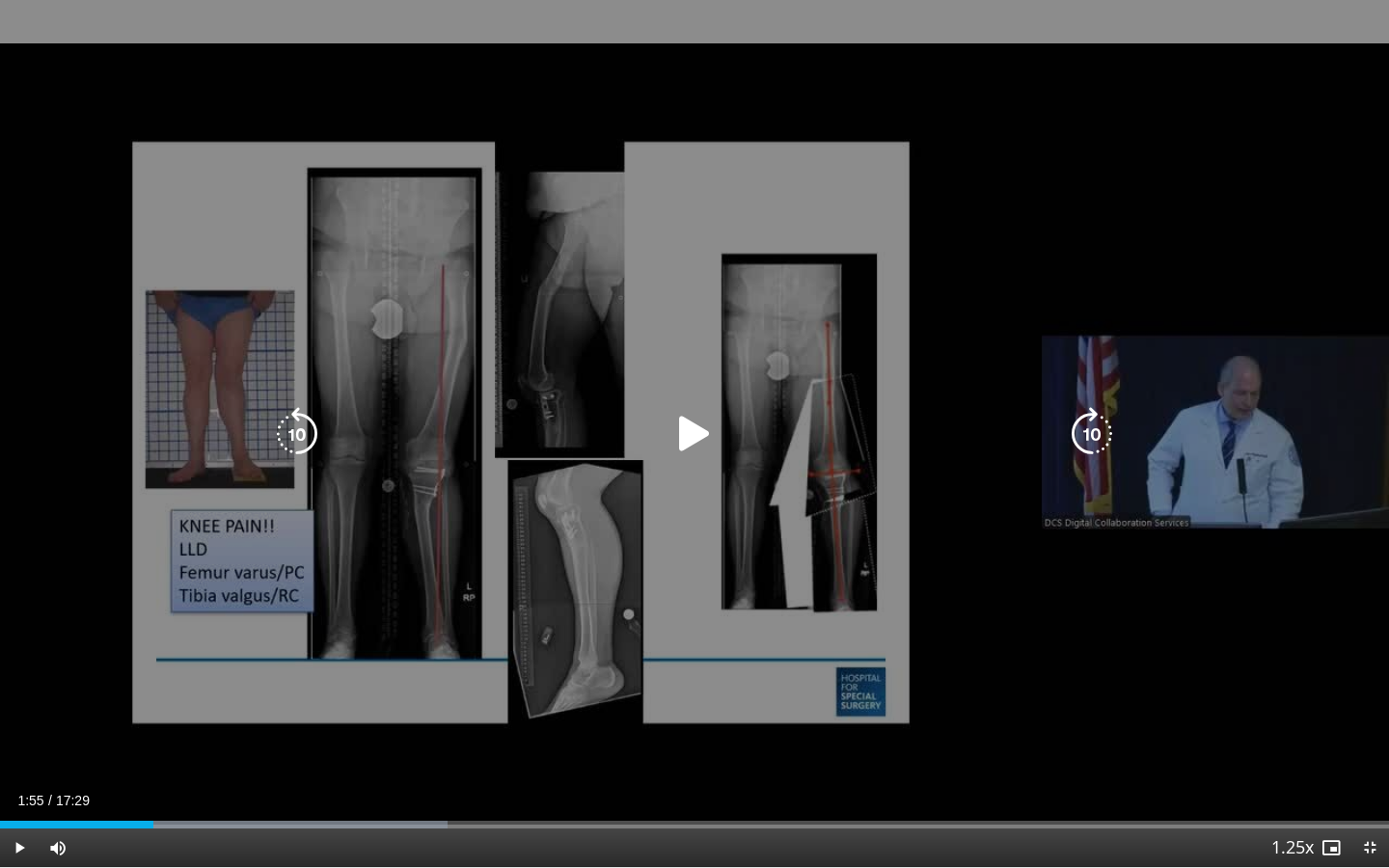 click at bounding box center [694, 434] 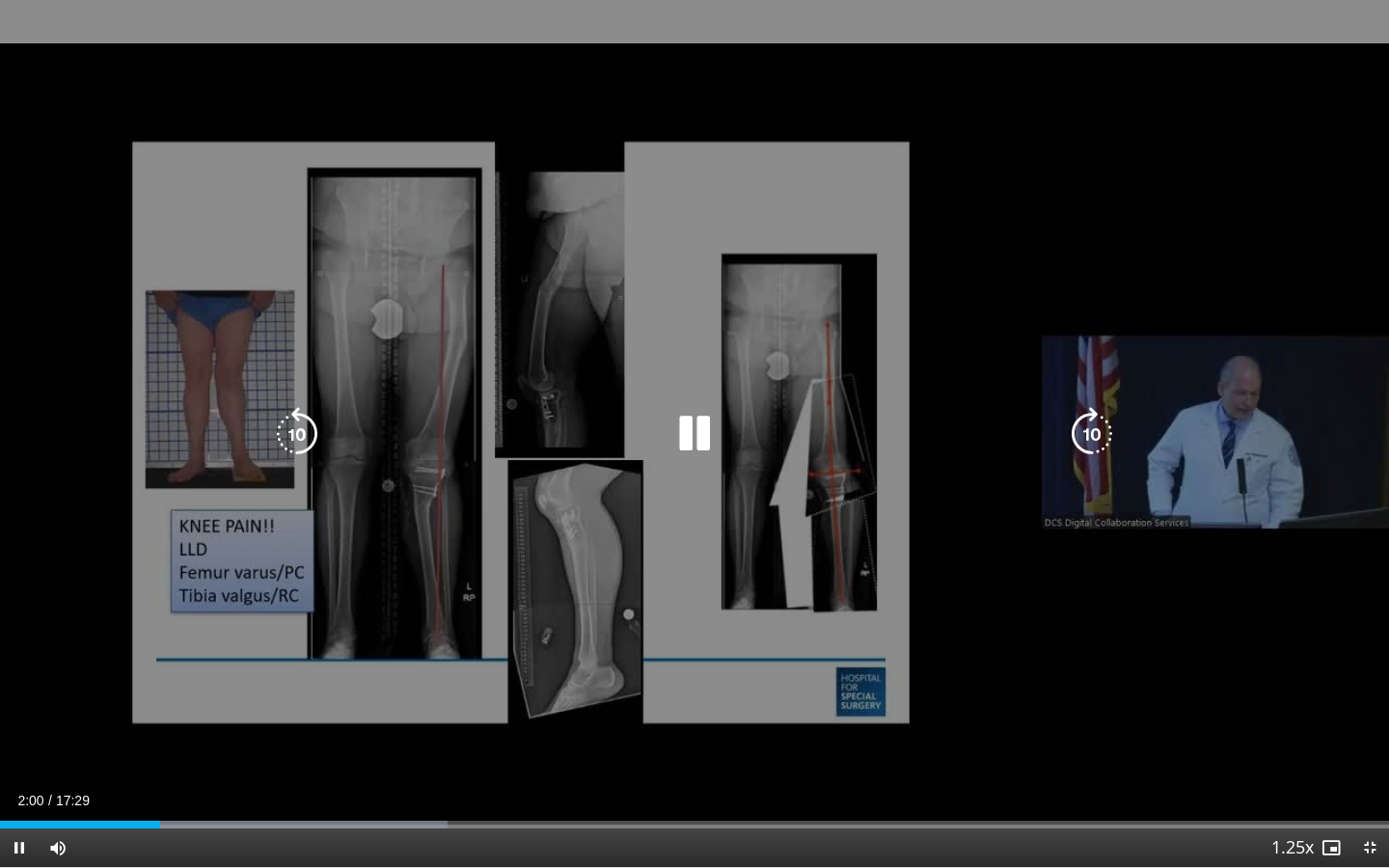 click at bounding box center [694, 434] 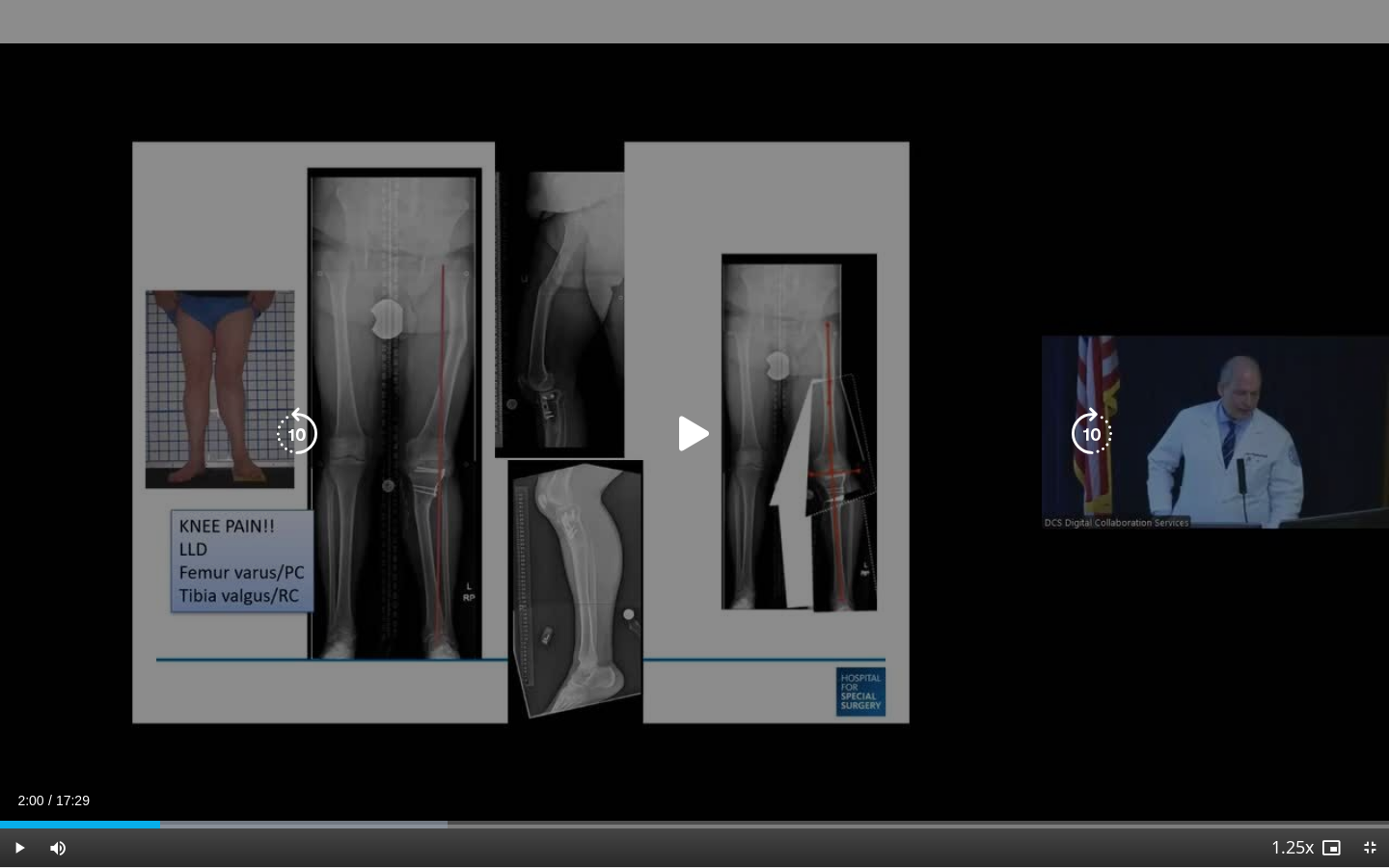 click at bounding box center [694, 434] 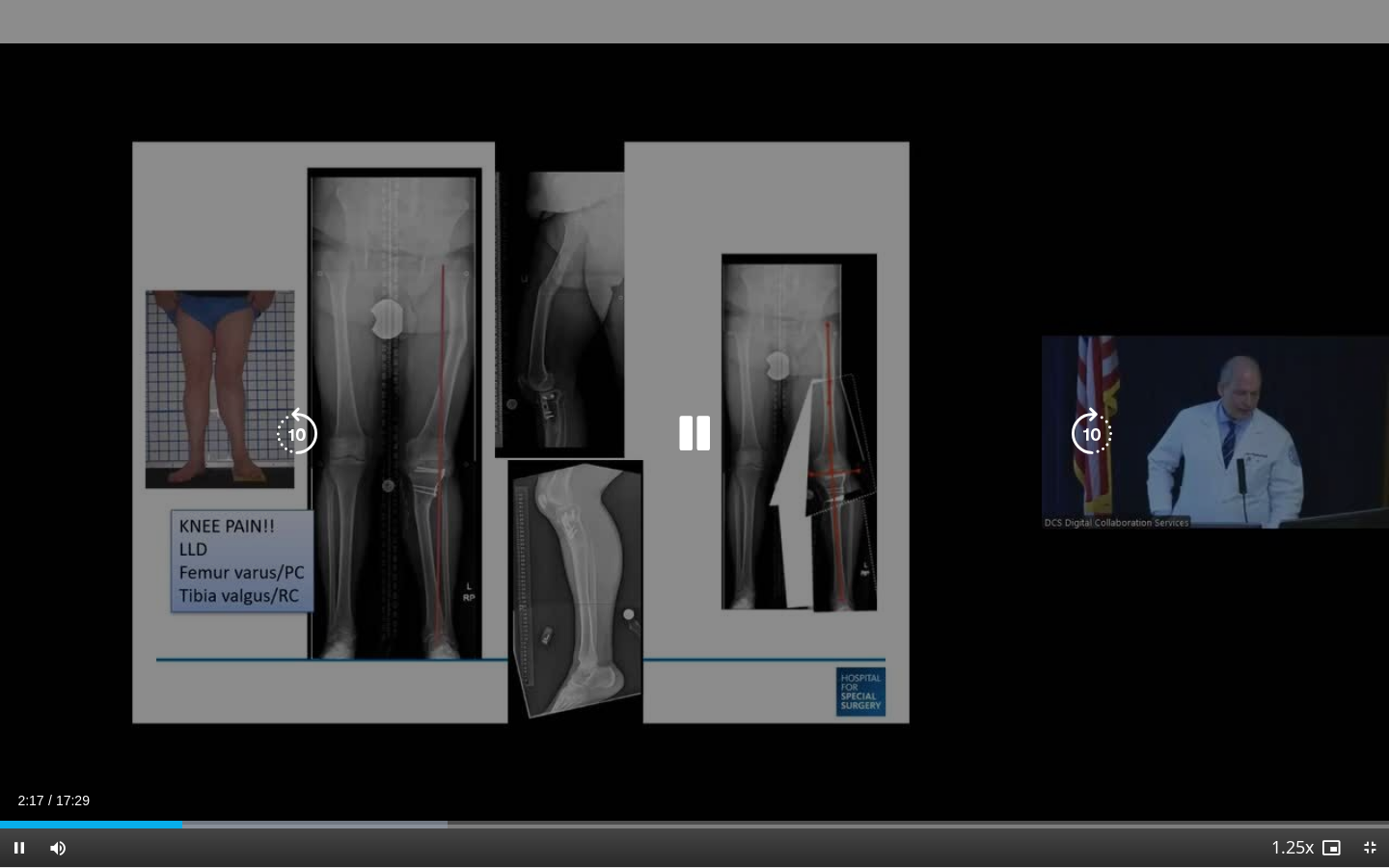 click at bounding box center [694, 434] 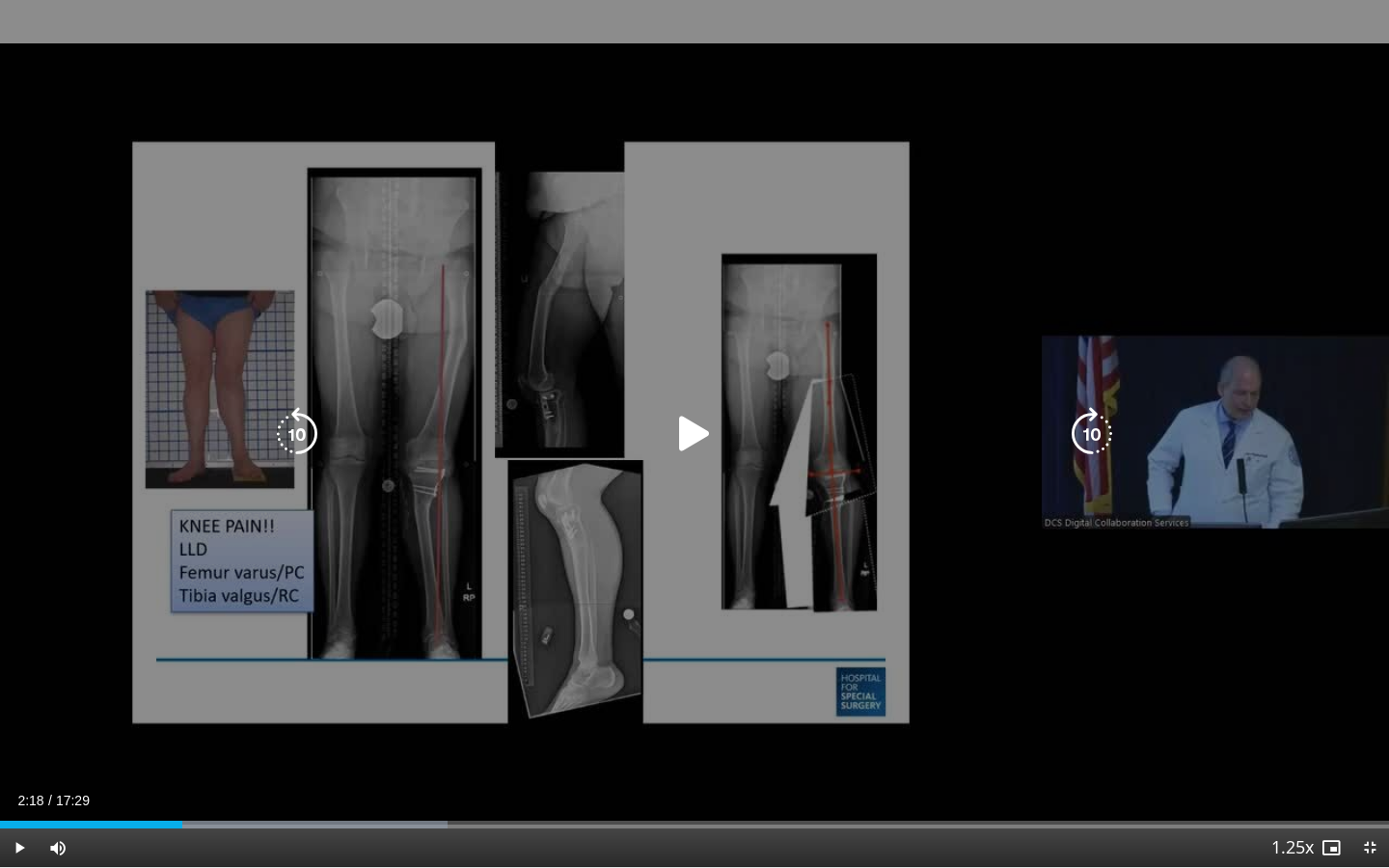 click at bounding box center (694, 434) 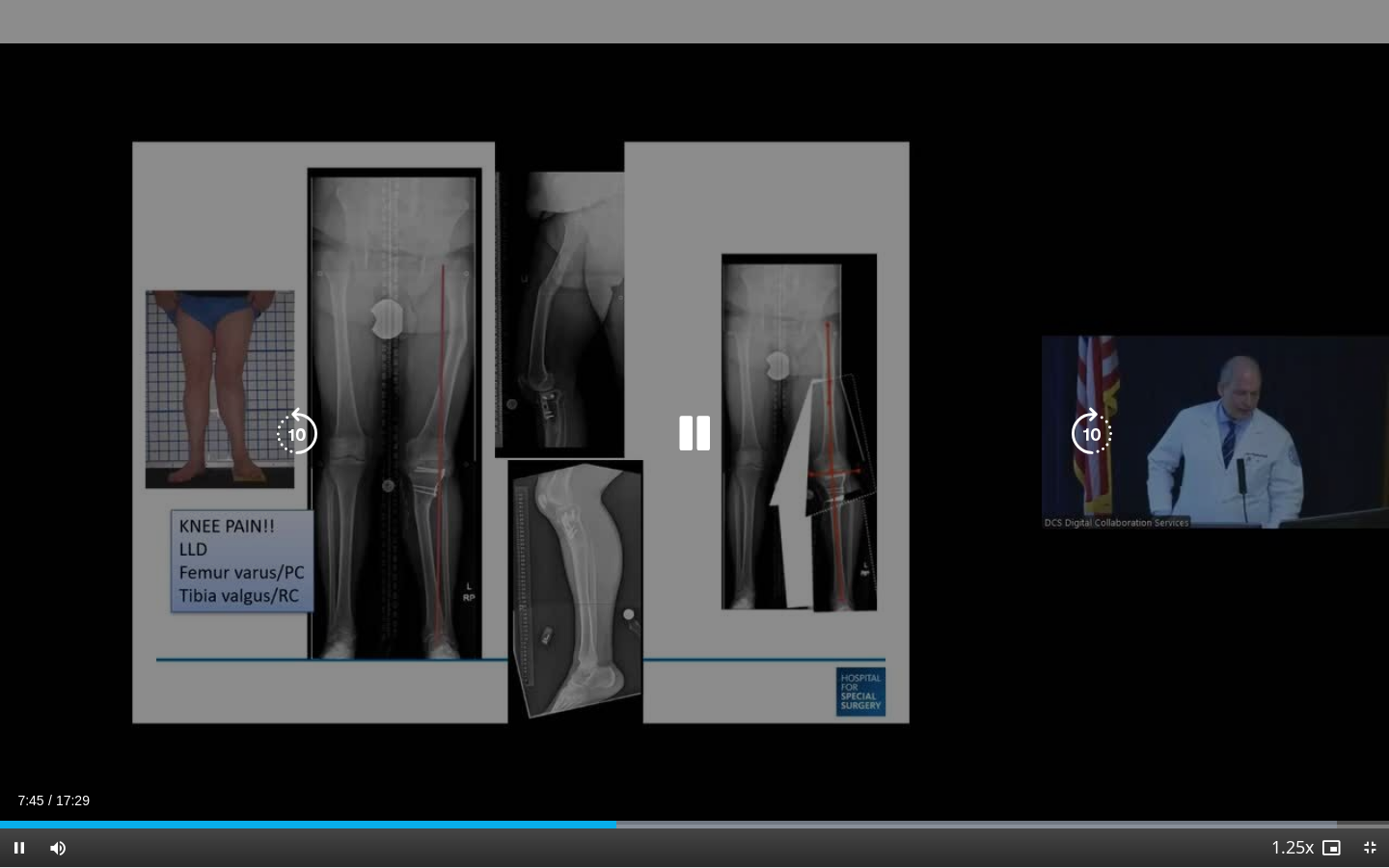 click at bounding box center [1092, 434] 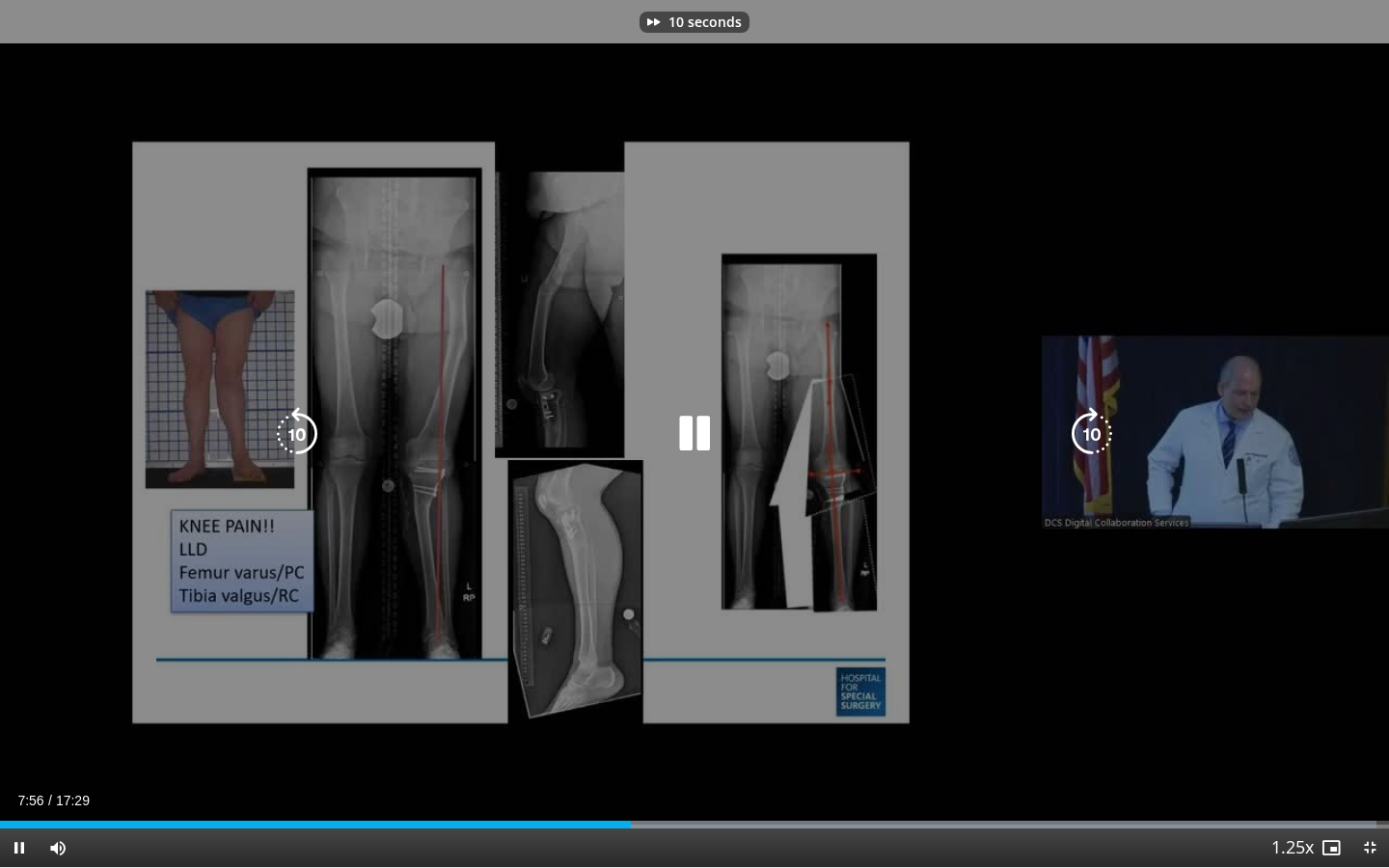 click at bounding box center [1092, 434] 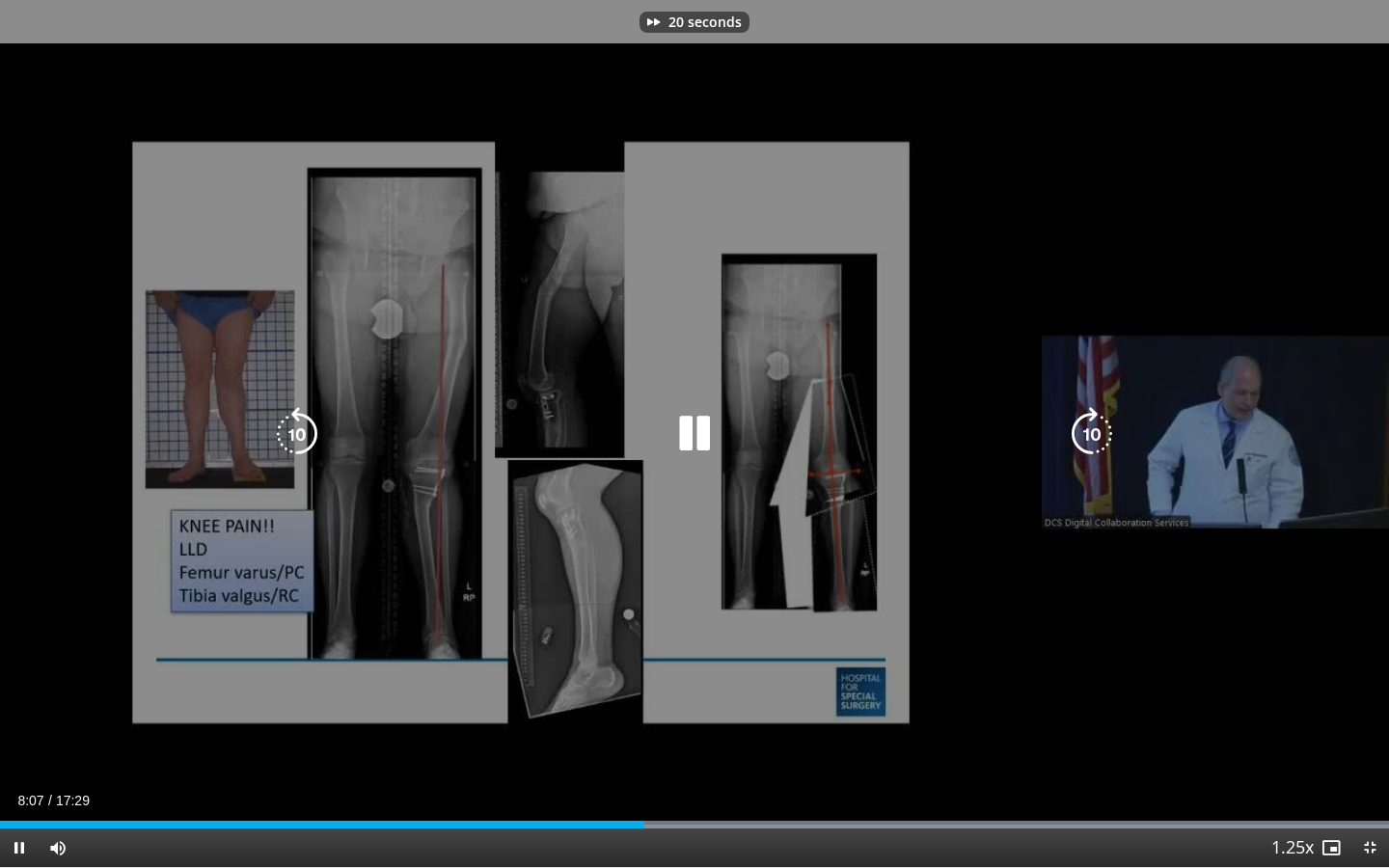 click at bounding box center [1092, 434] 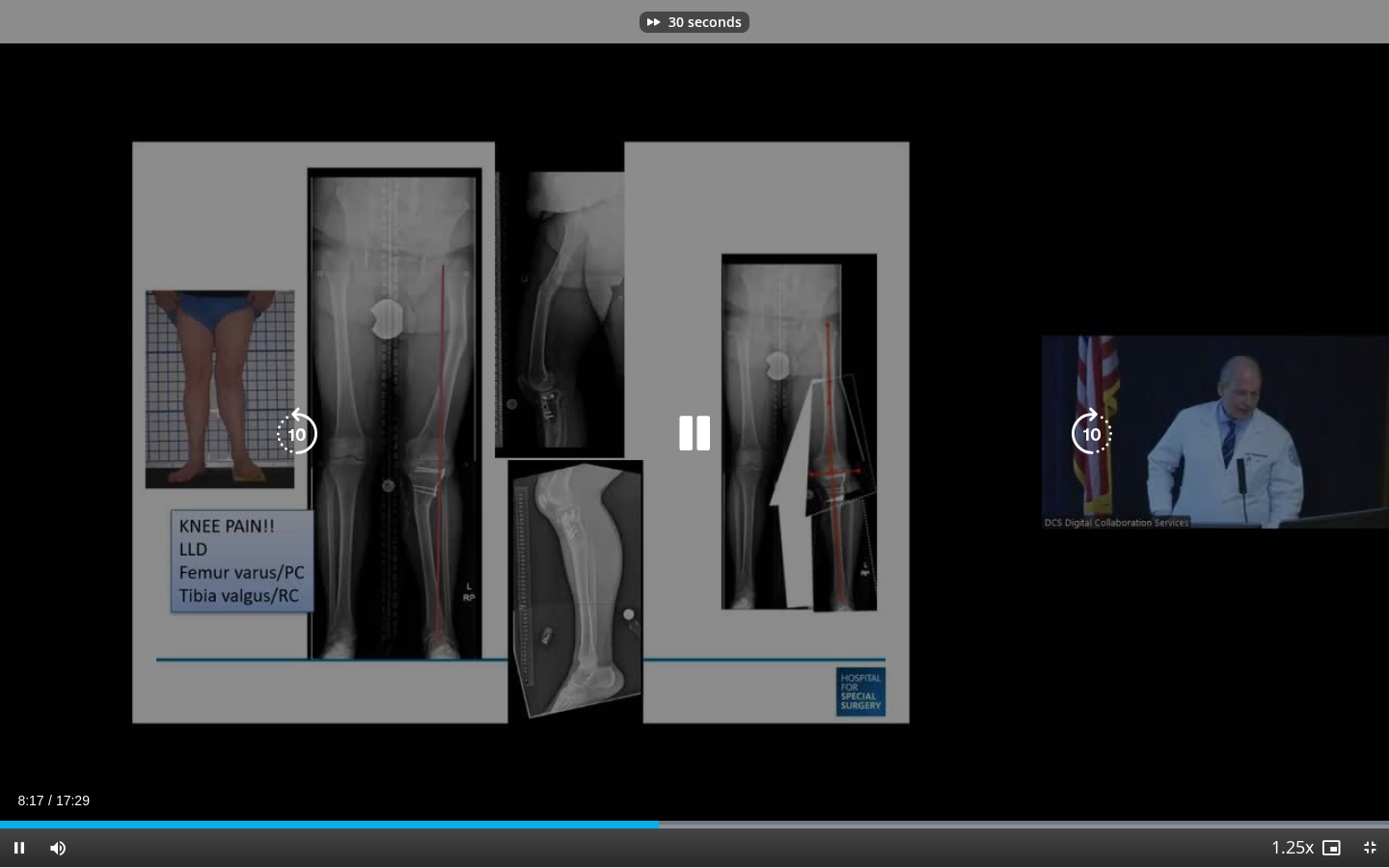 click at bounding box center (1092, 434) 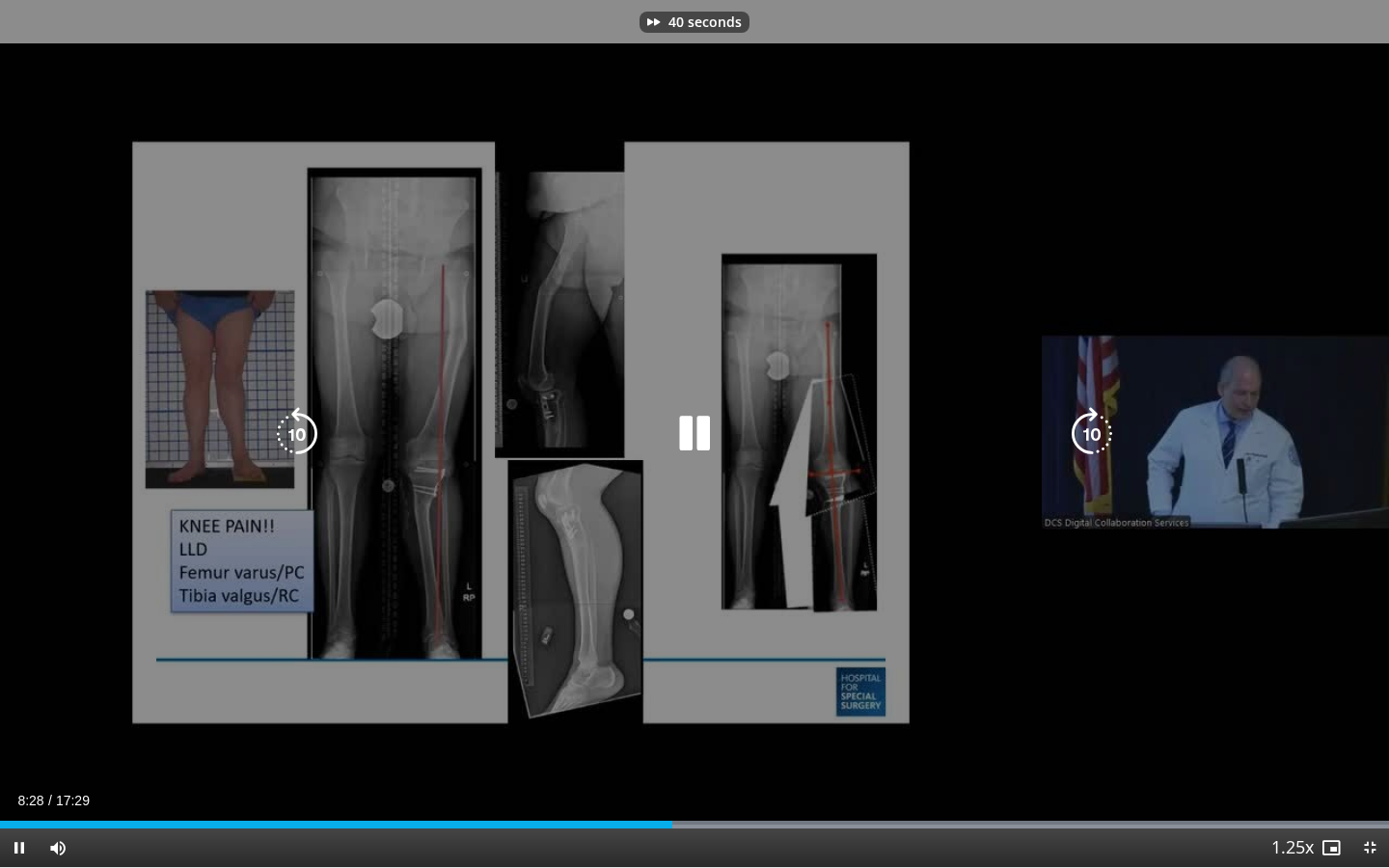 click at bounding box center [1092, 434] 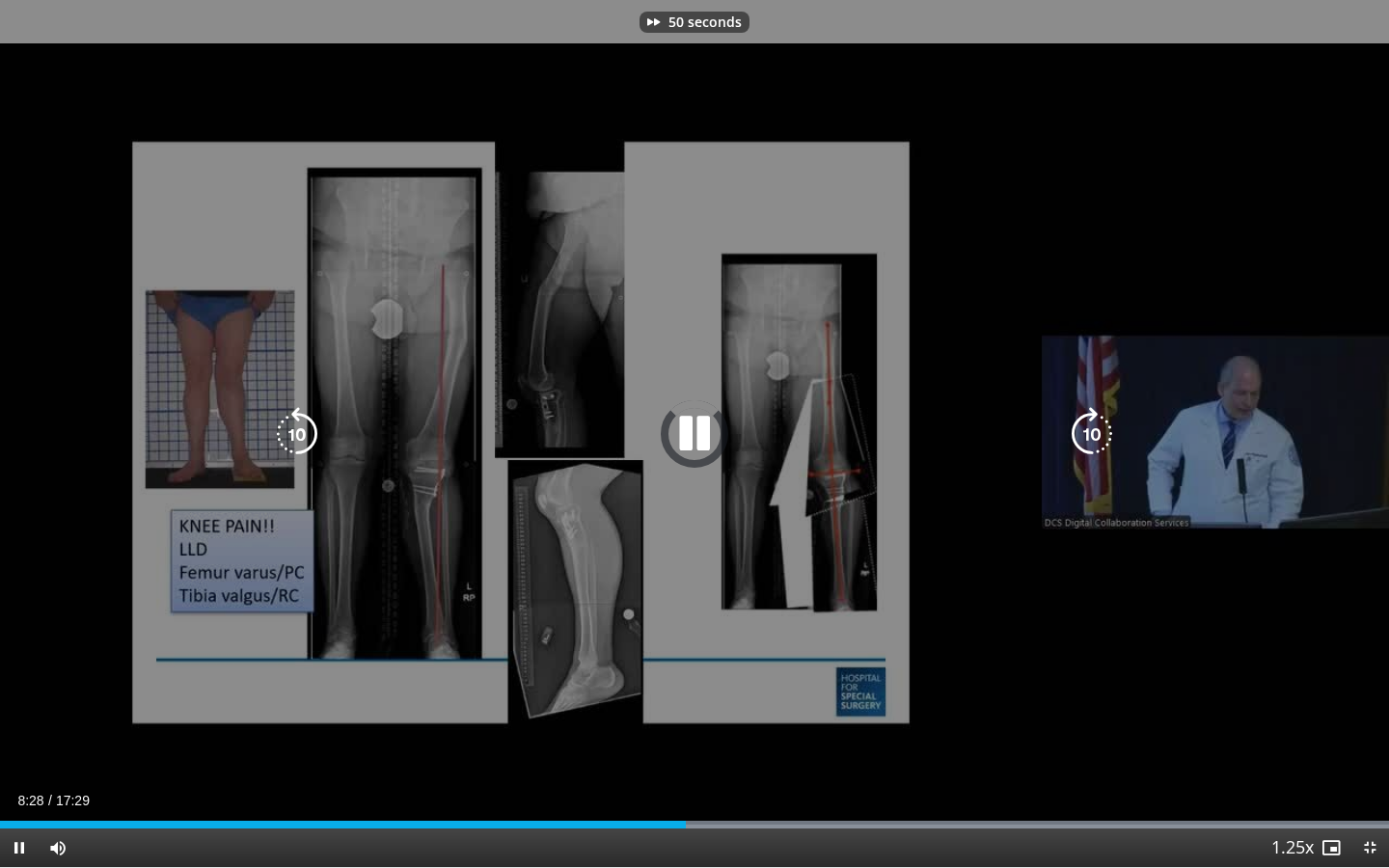 click at bounding box center [1092, 434] 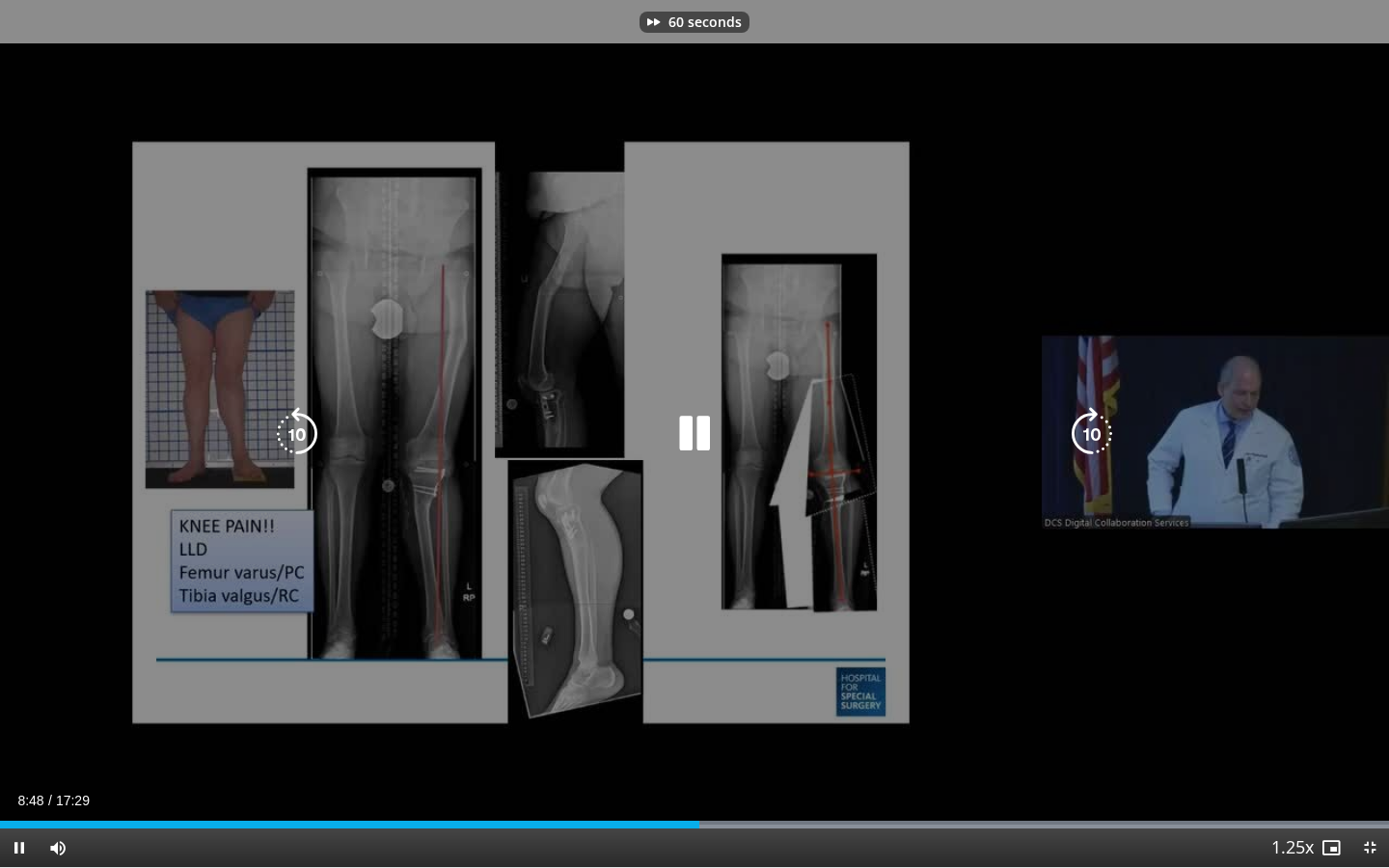 click at bounding box center [1092, 434] 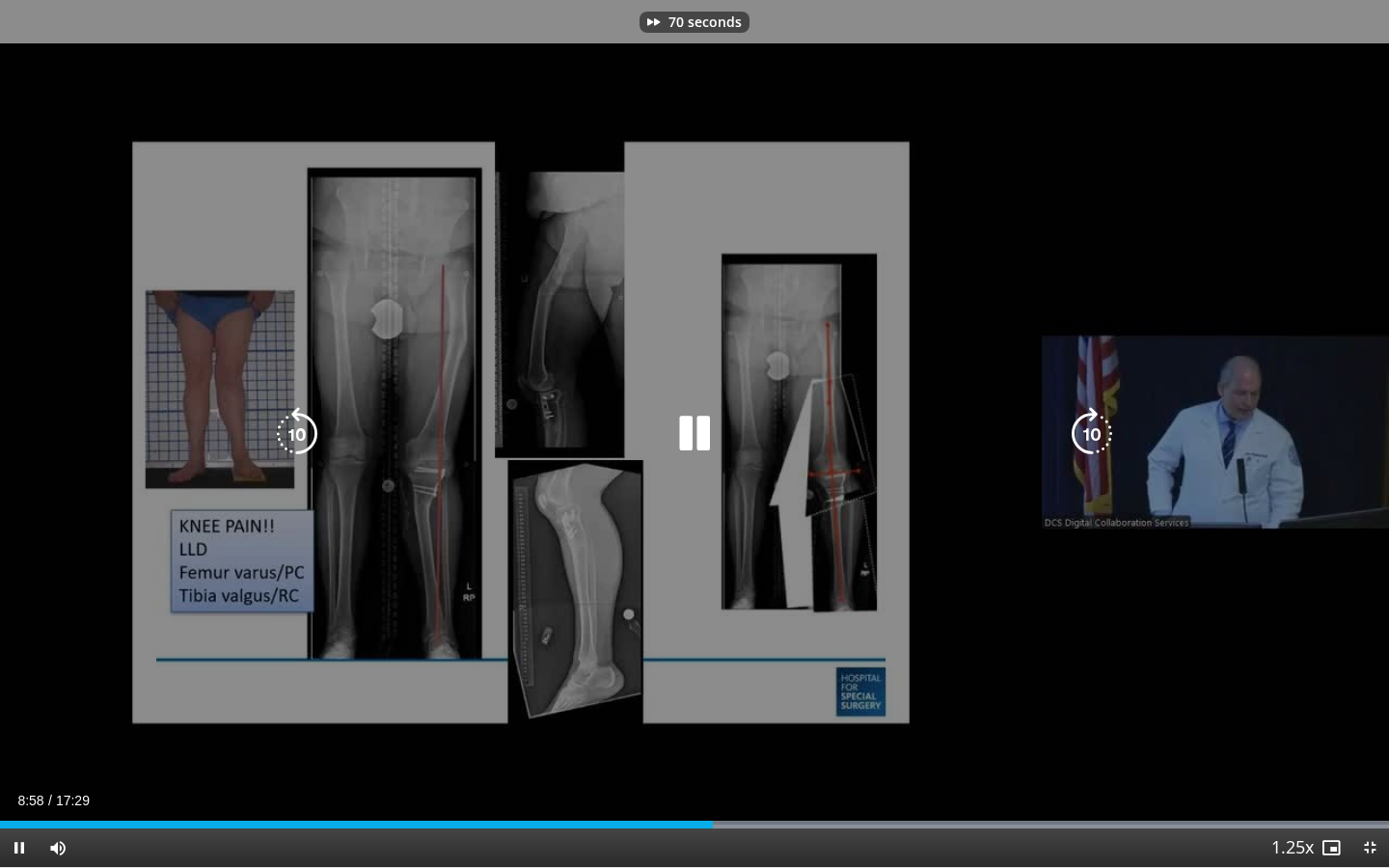 click at bounding box center [1092, 434] 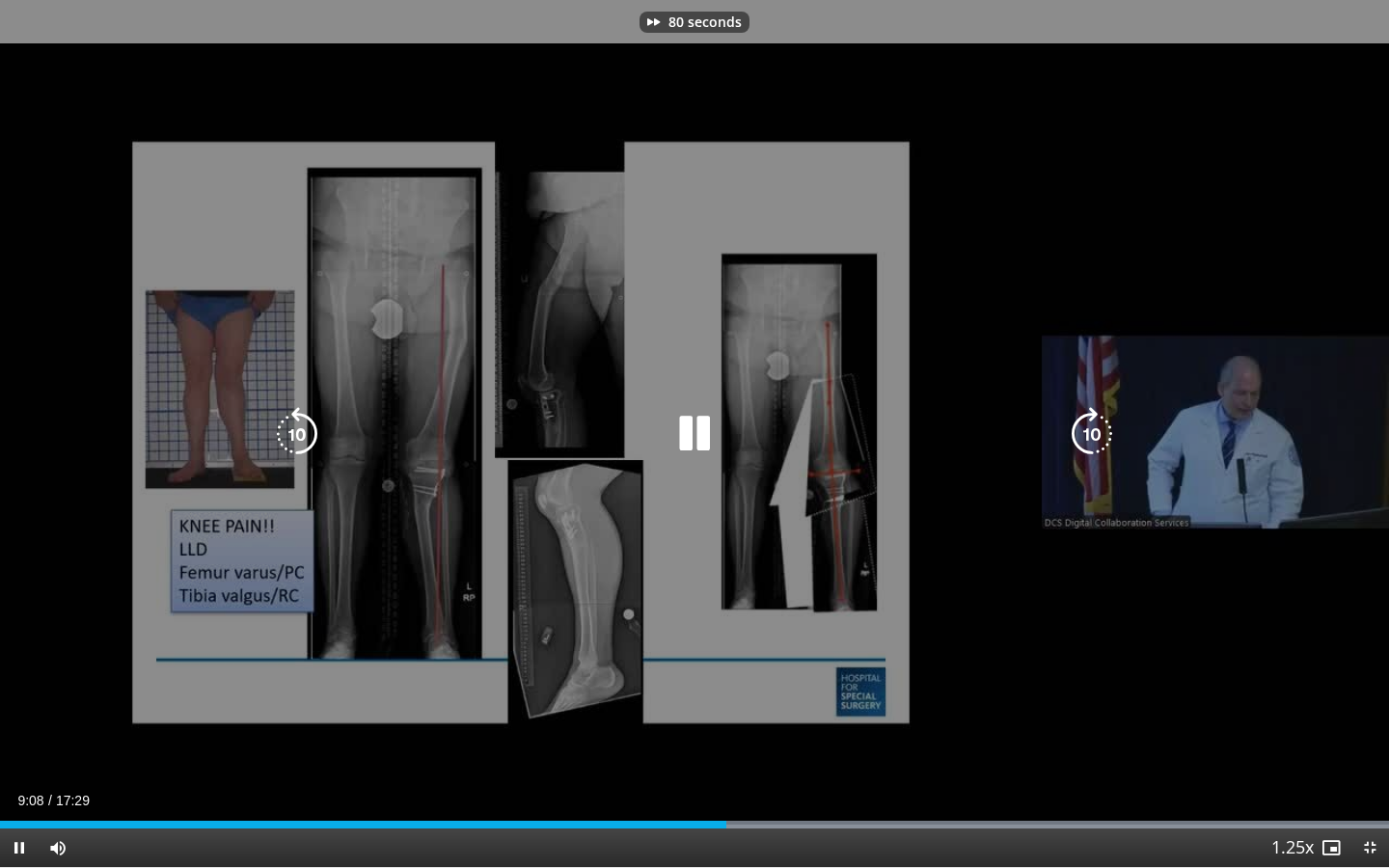 click at bounding box center (1092, 434) 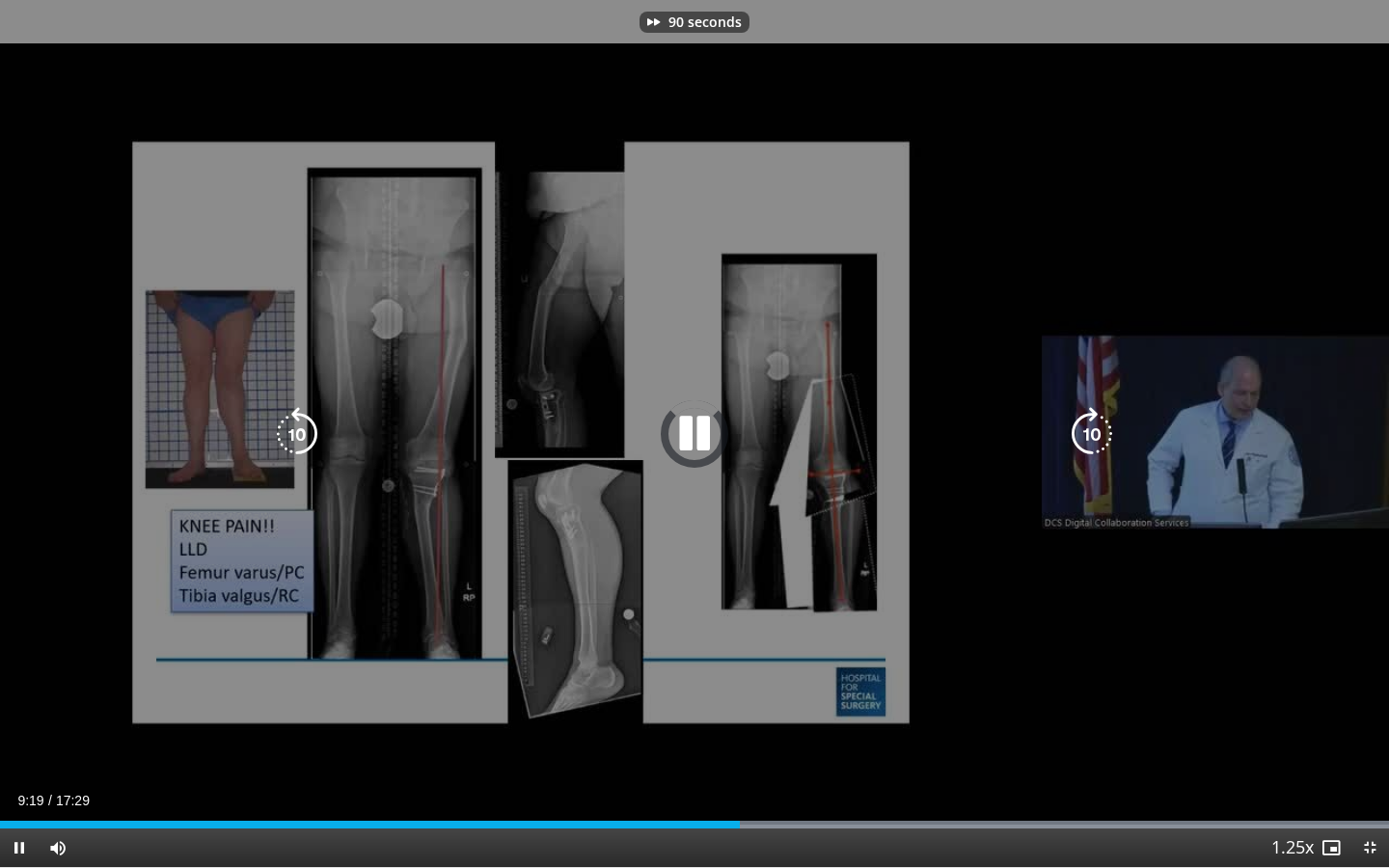click at bounding box center [1092, 434] 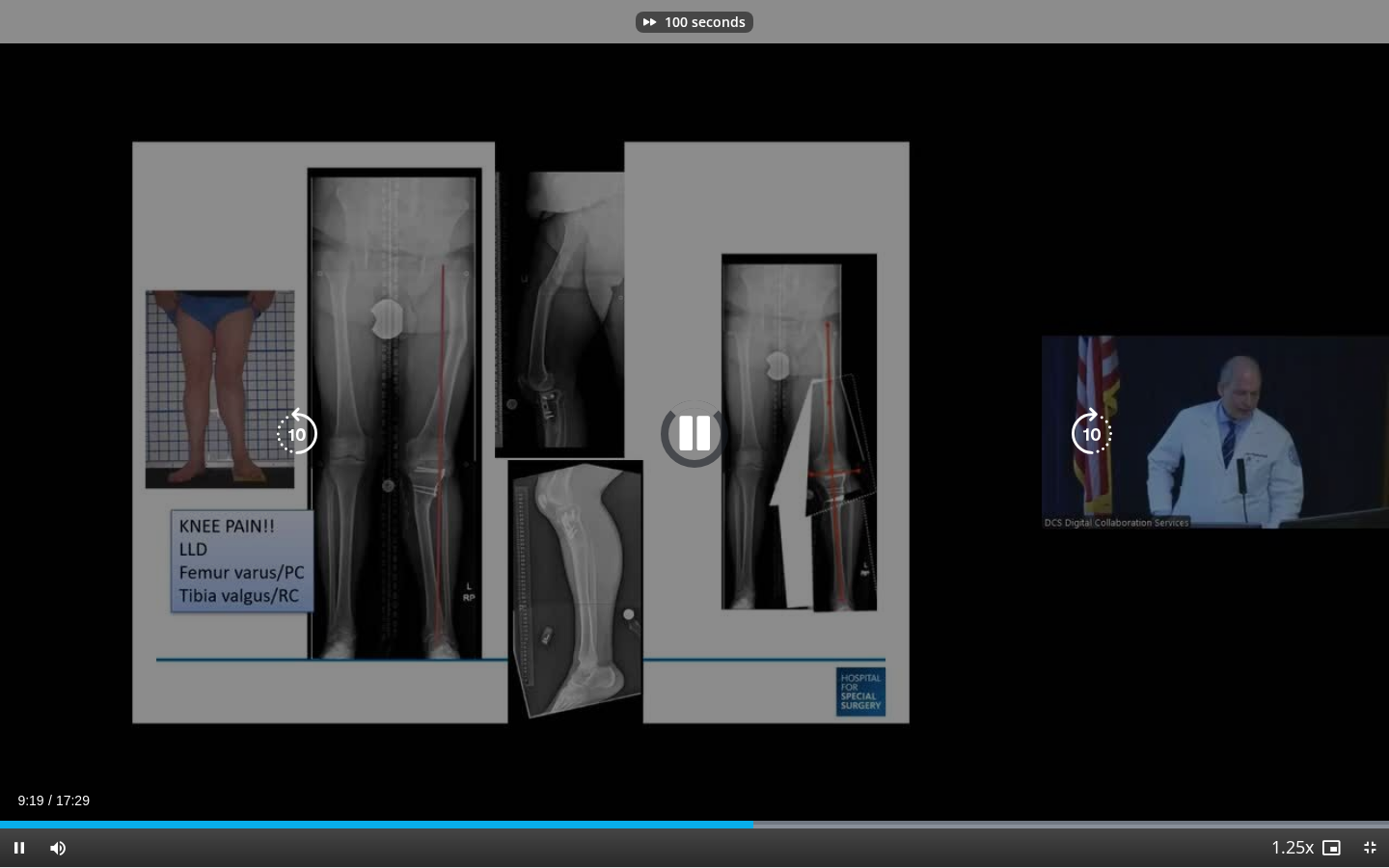 click at bounding box center (1092, 434) 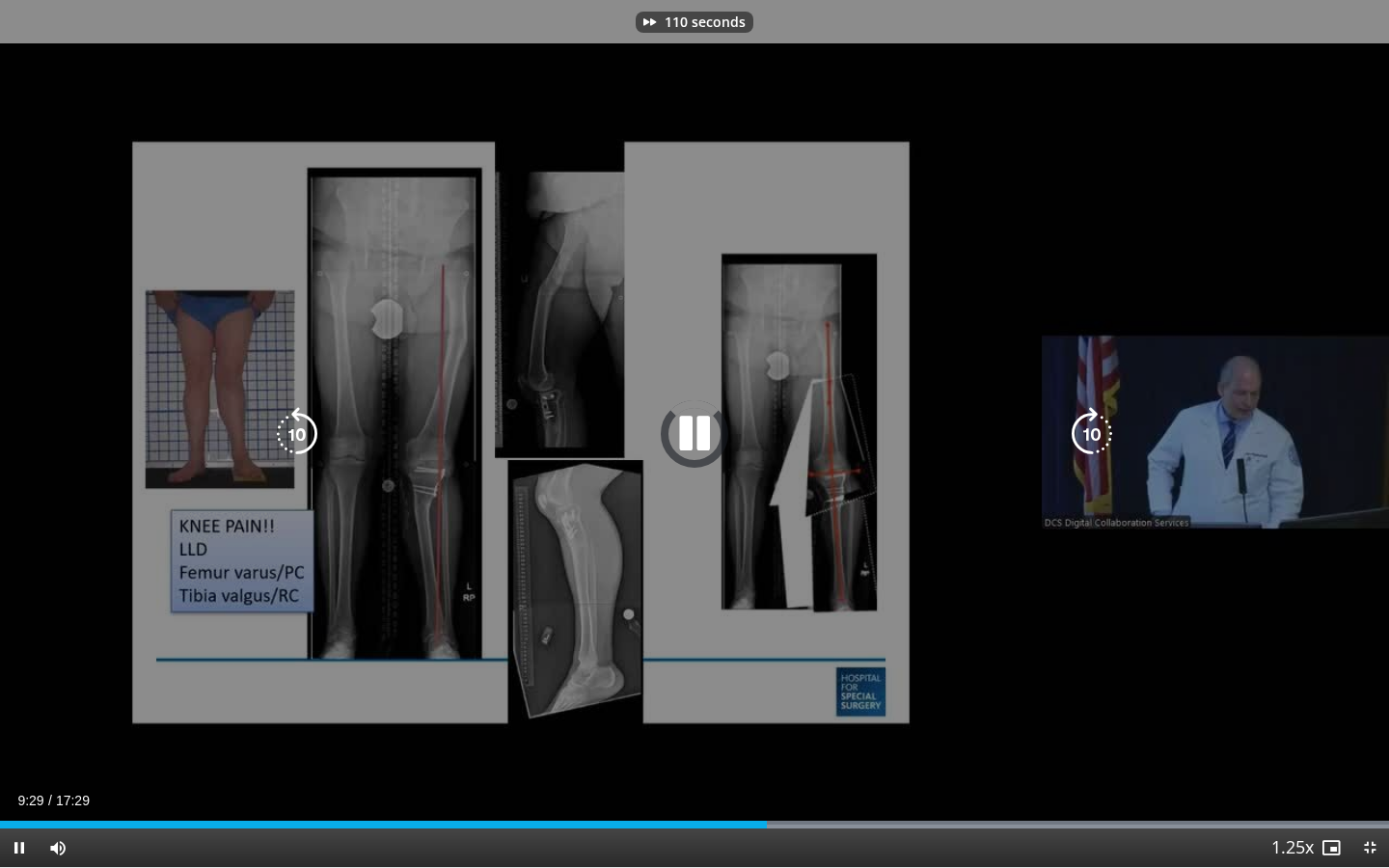 click at bounding box center [1092, 434] 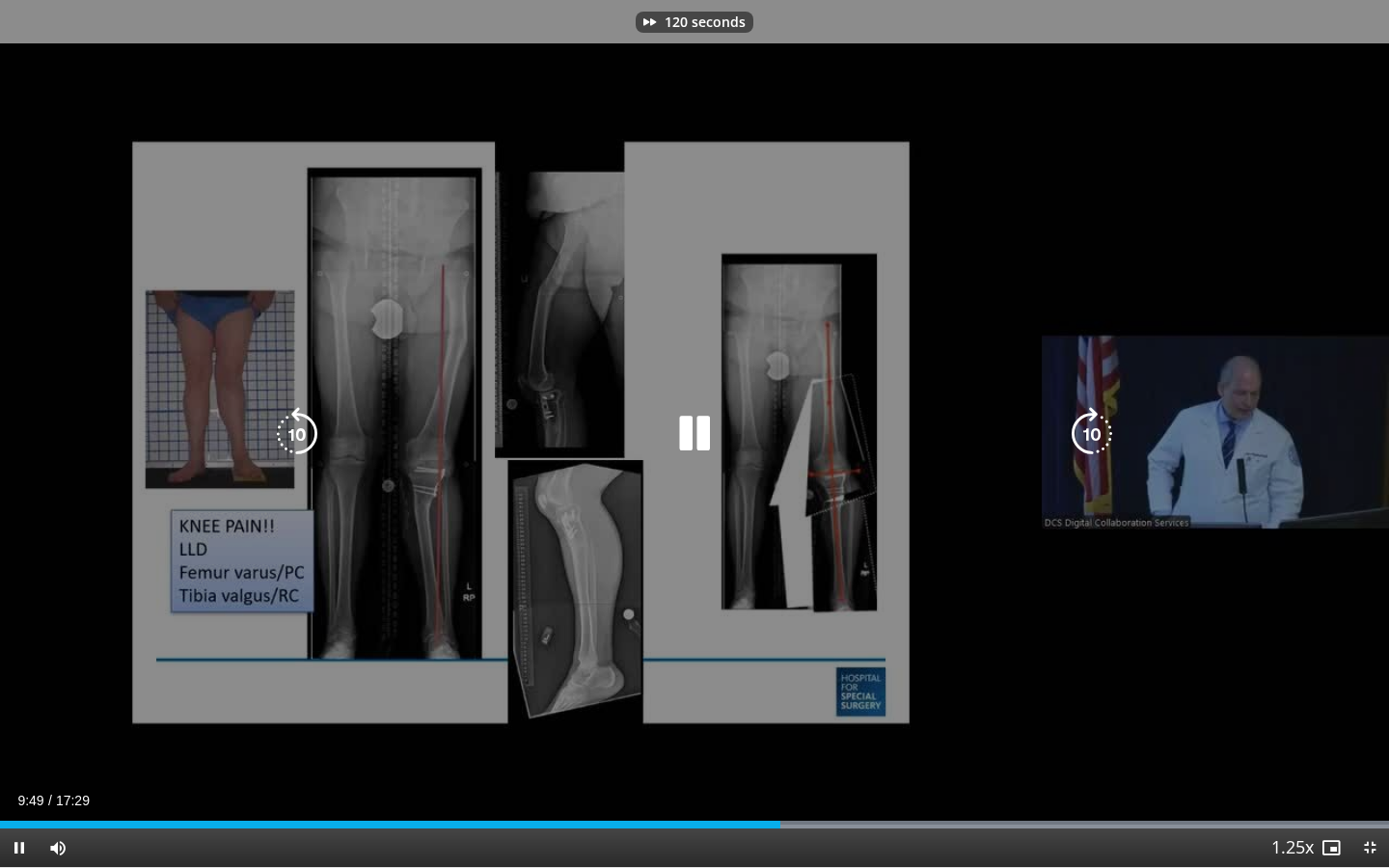click at bounding box center (1092, 434) 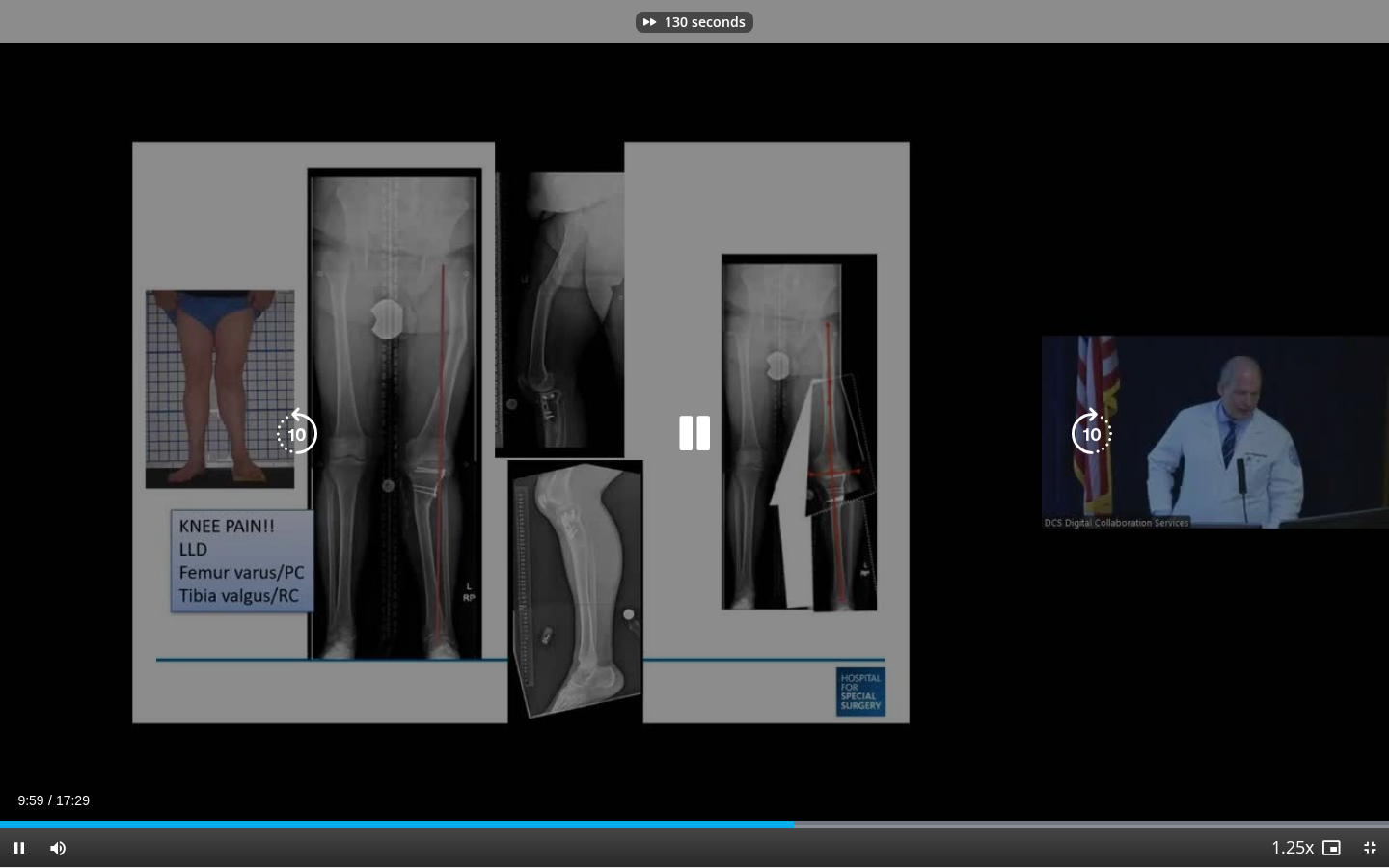 click at bounding box center (1092, 434) 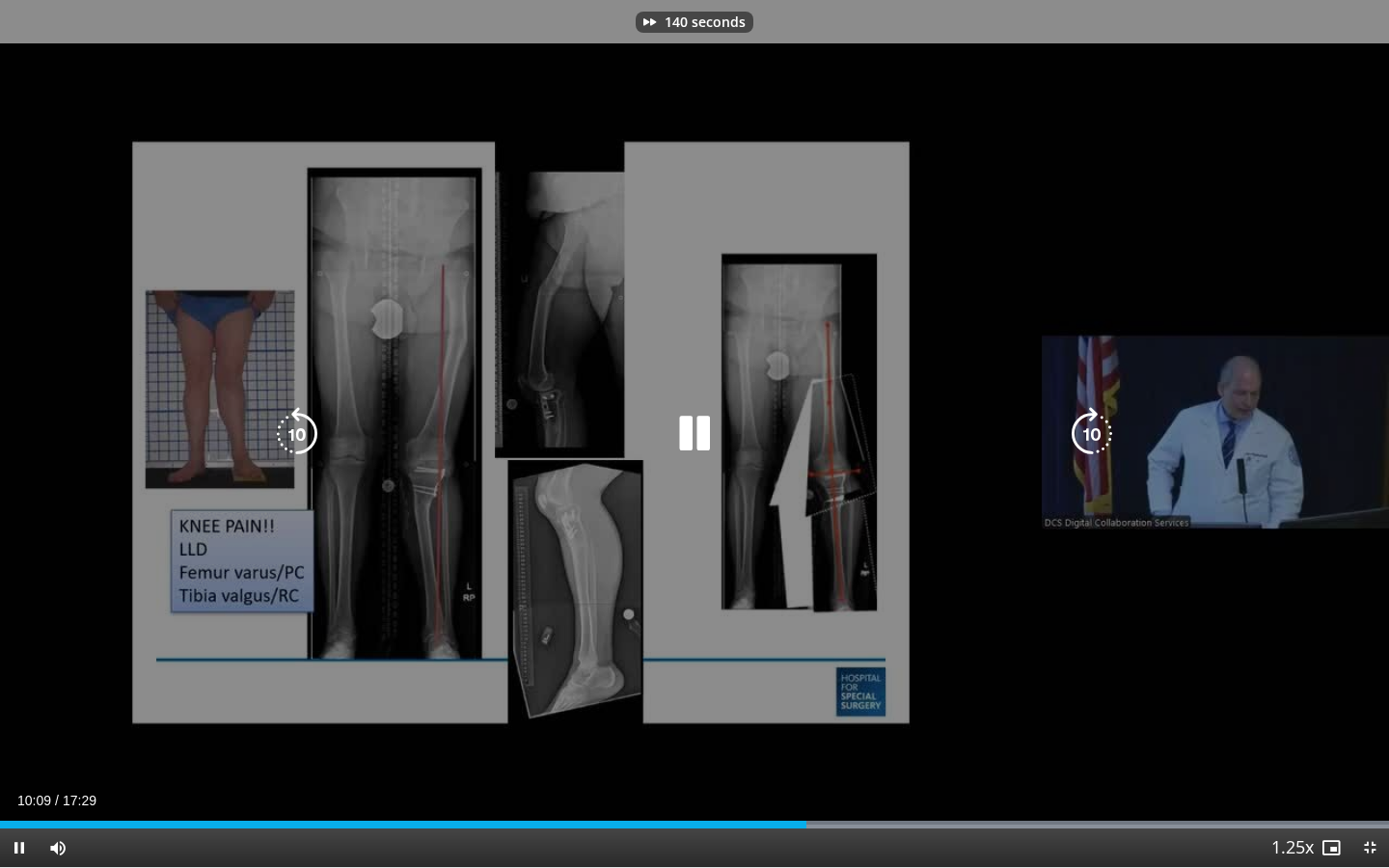 click at bounding box center (1092, 434) 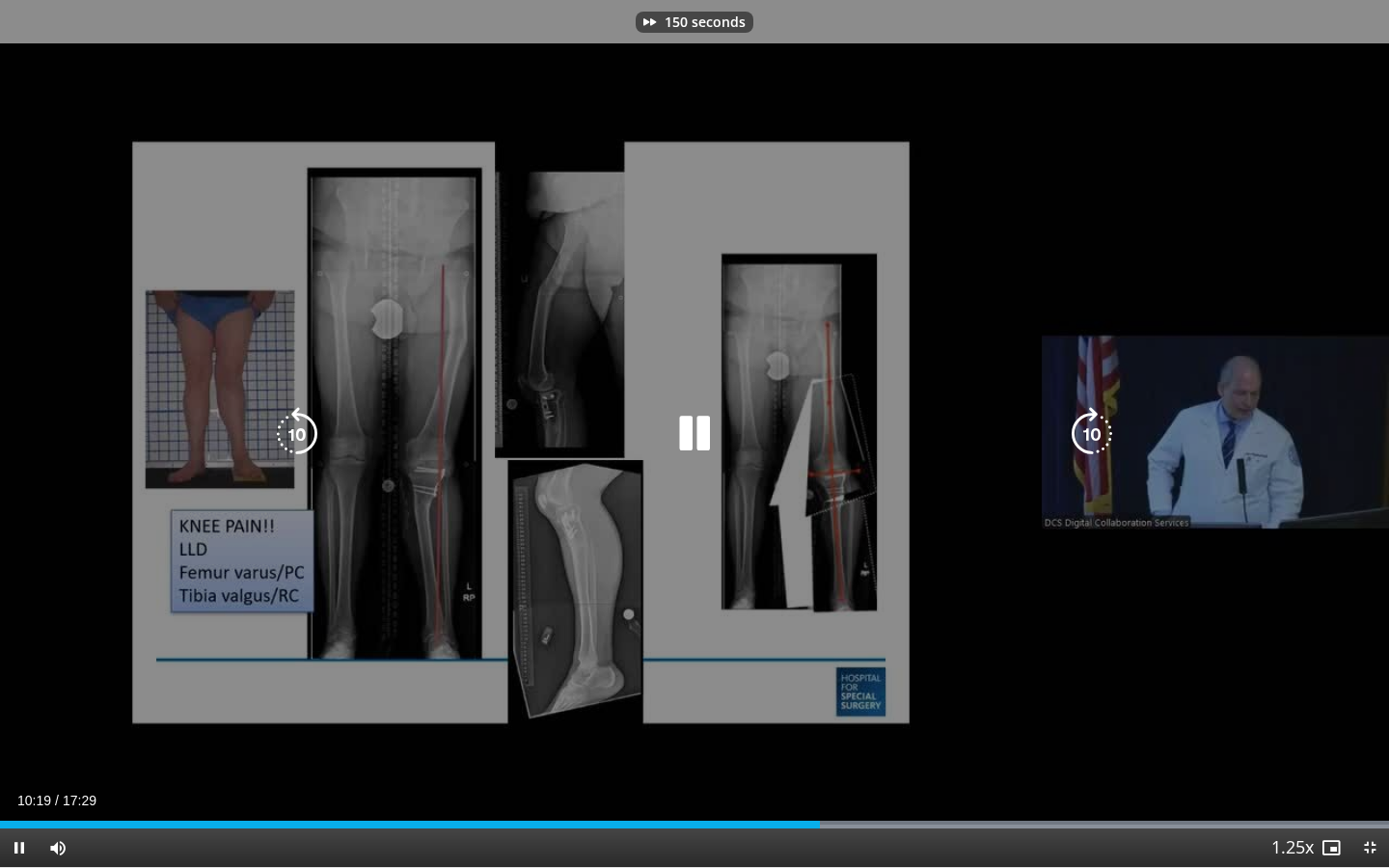 click at bounding box center (1092, 434) 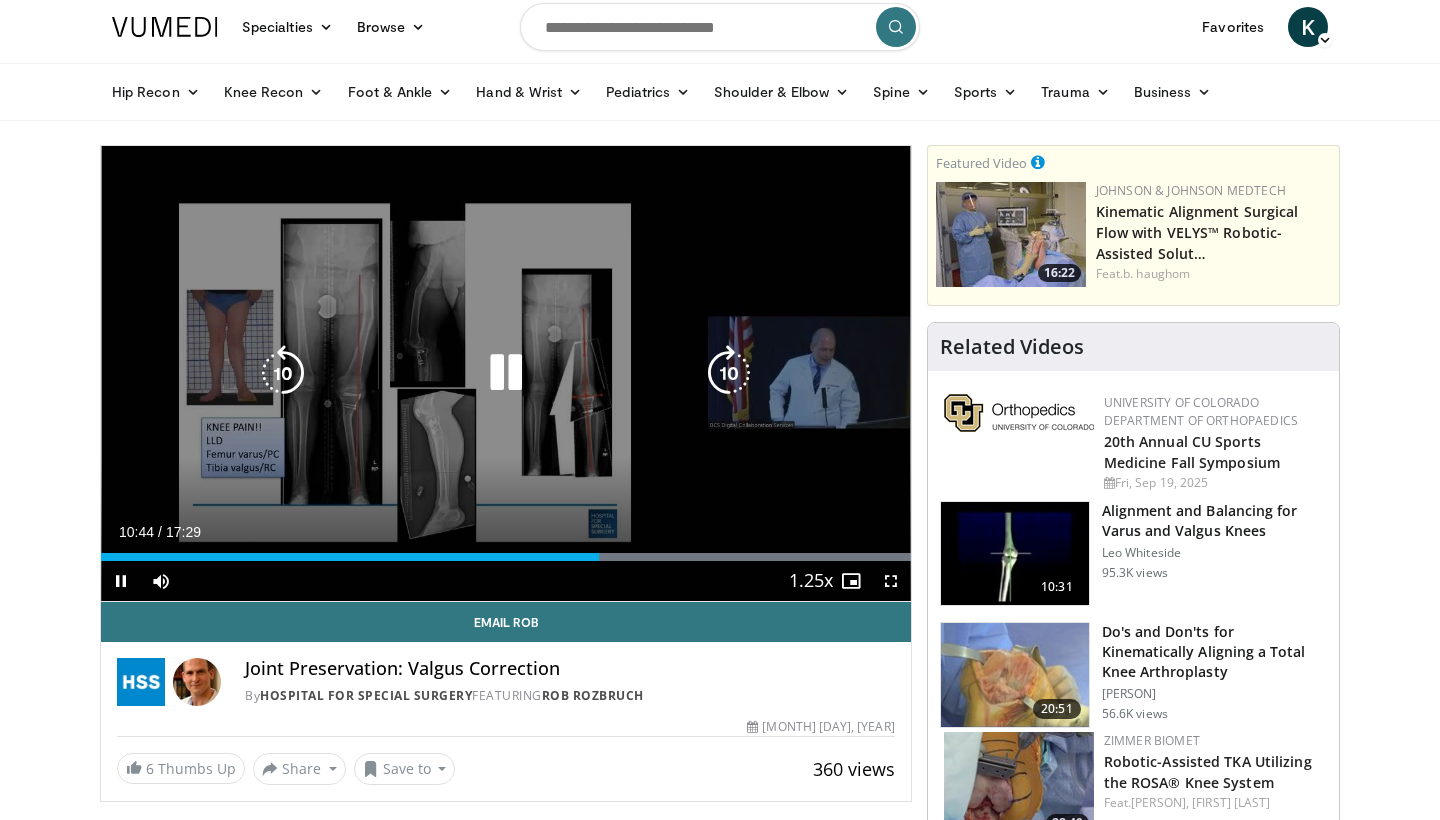 click at bounding box center (506, 373) 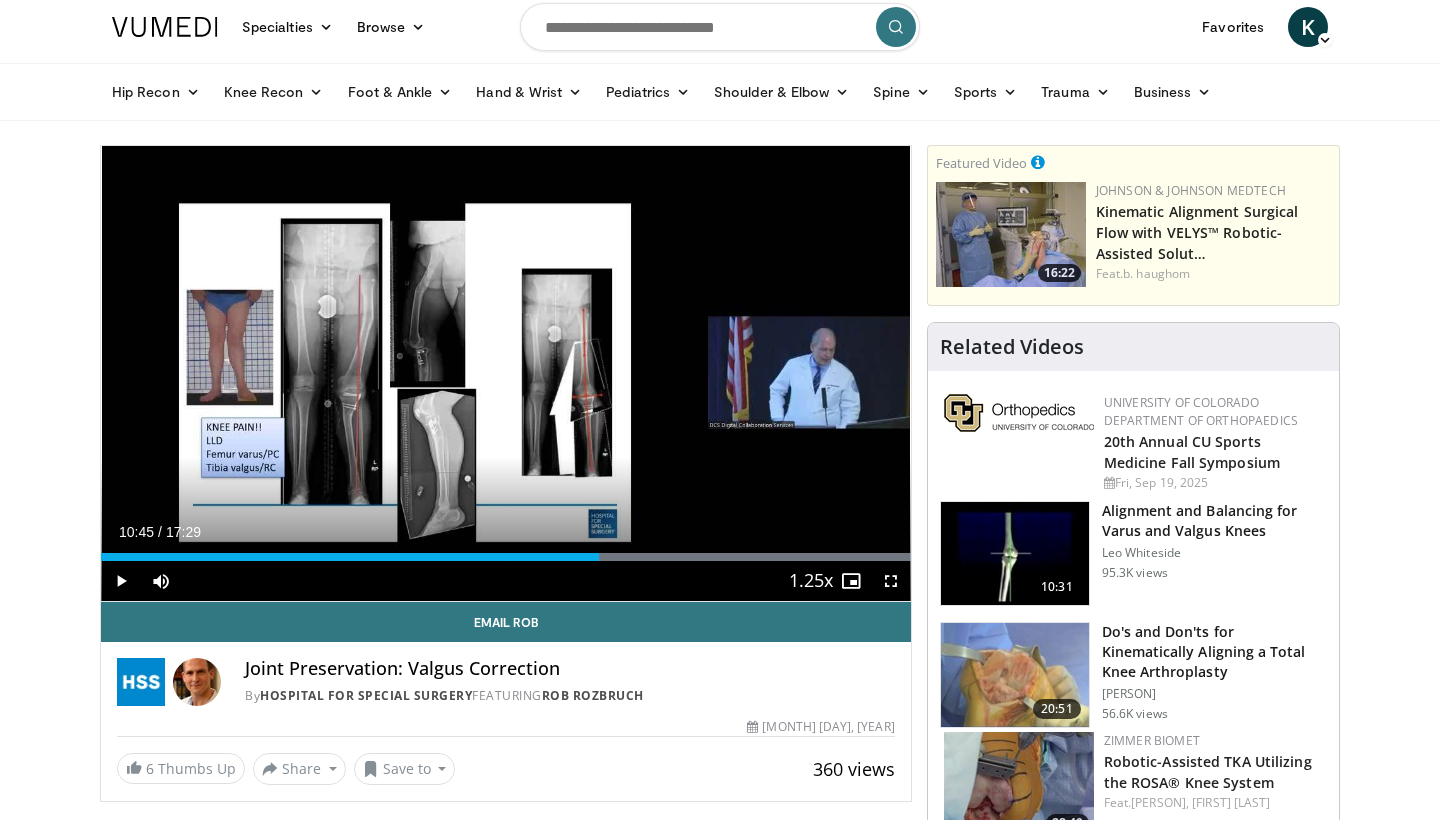 click at bounding box center [720, 27] 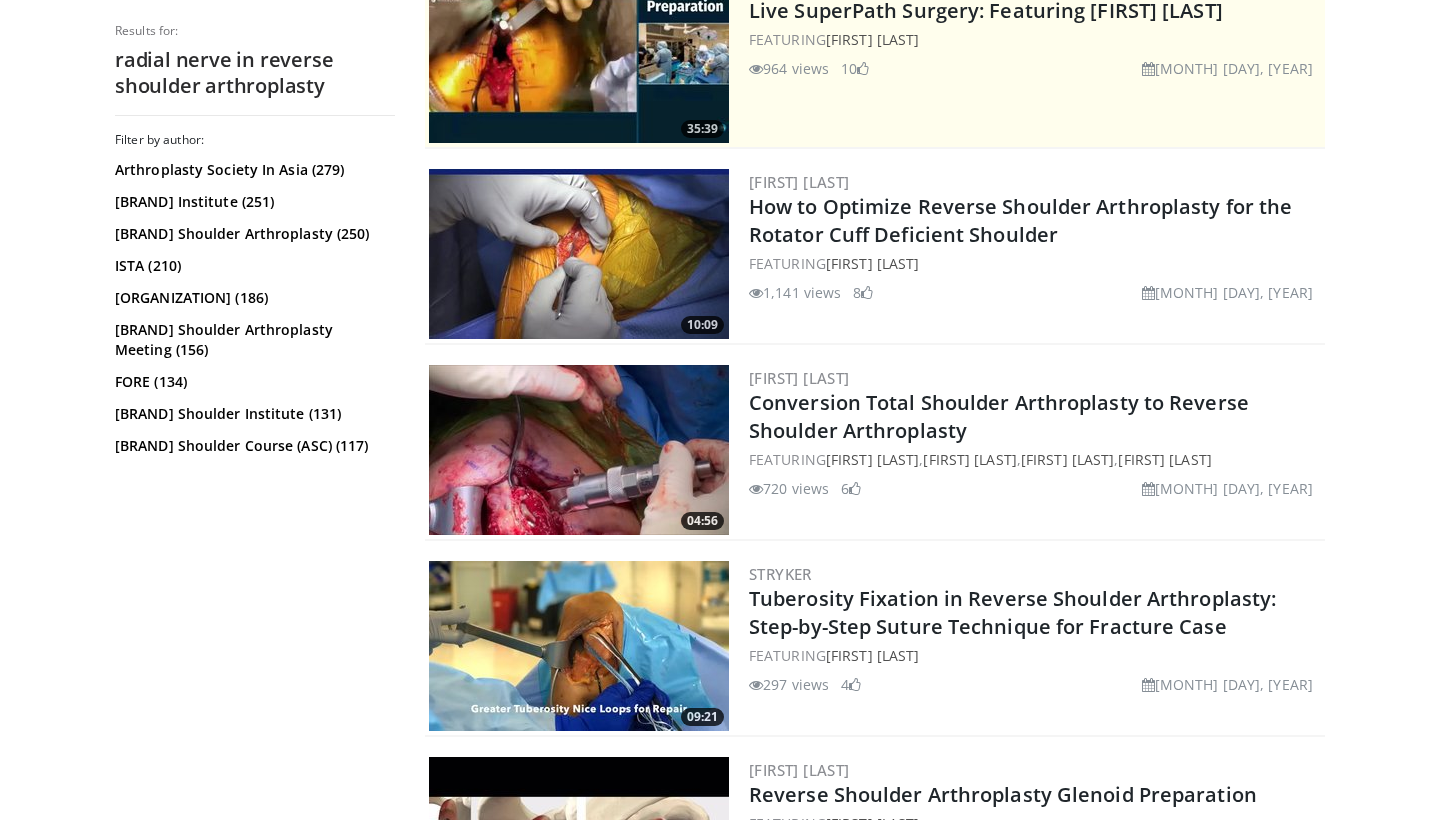 scroll, scrollTop: 452, scrollLeft: 0, axis: vertical 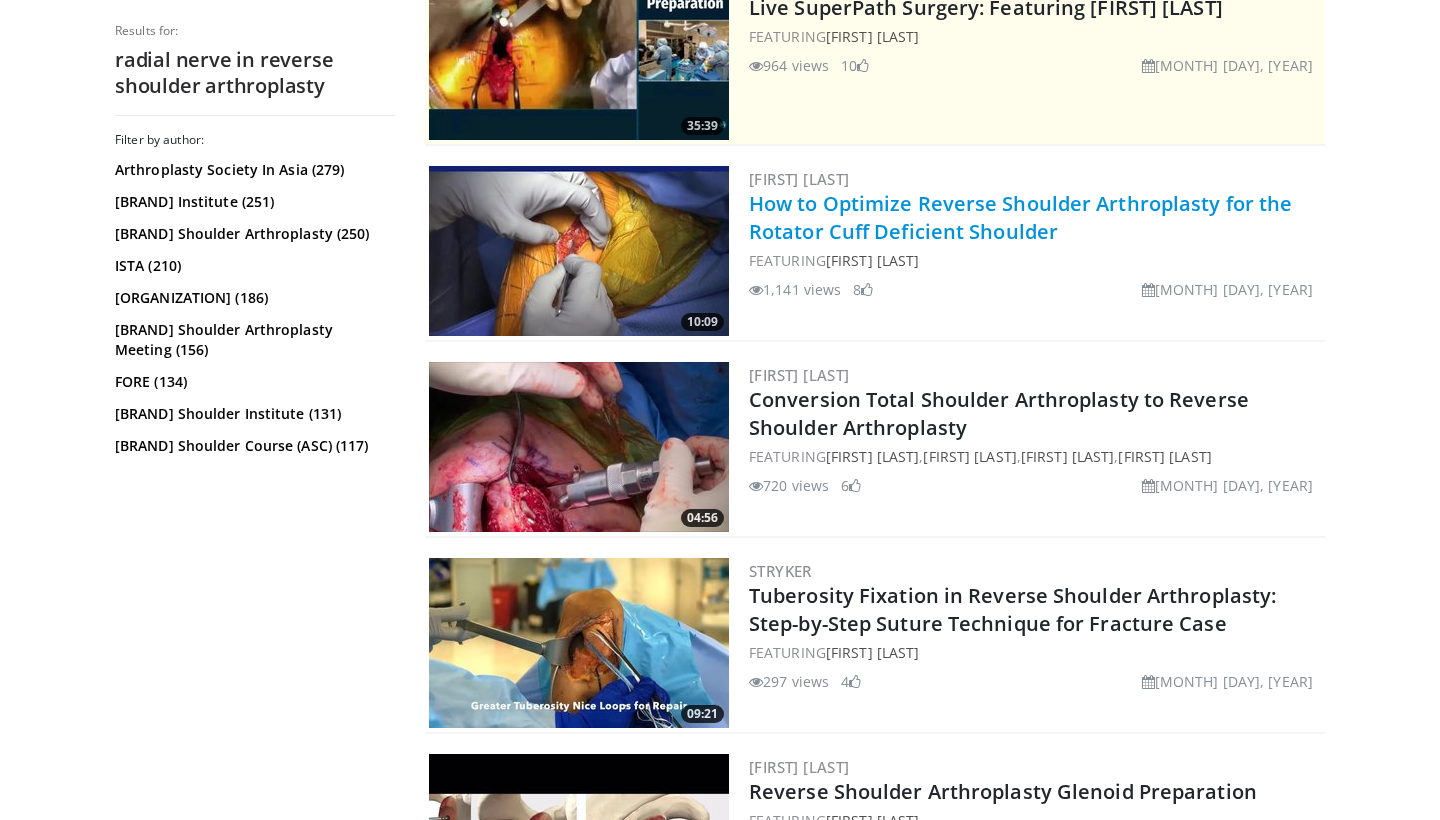 click on "How to Optimize Reverse Shoulder Arthroplasty for the Rotator Cuff Deficient Shoulder" at bounding box center [1020, 217] 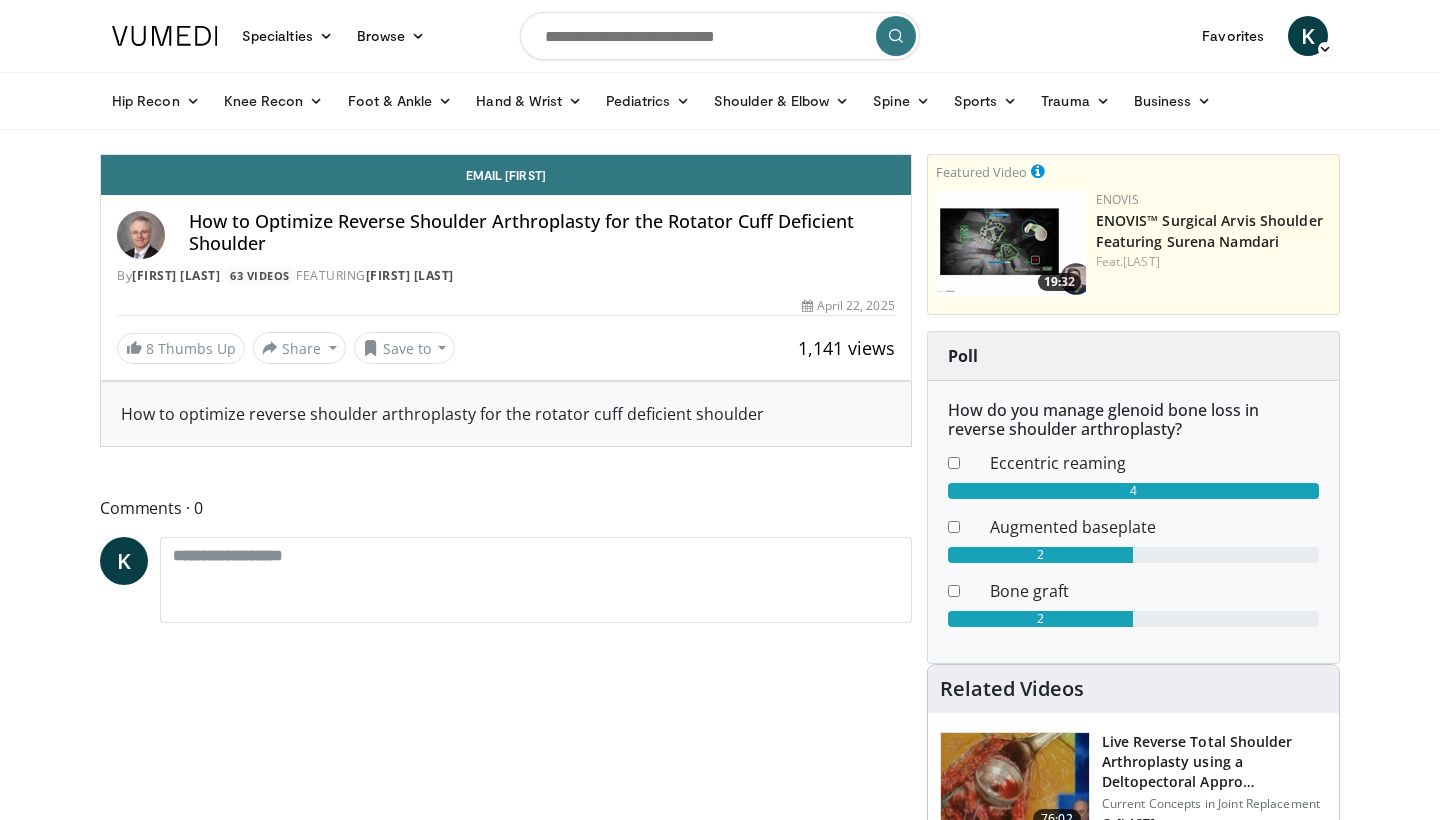 scroll, scrollTop: 0, scrollLeft: 0, axis: both 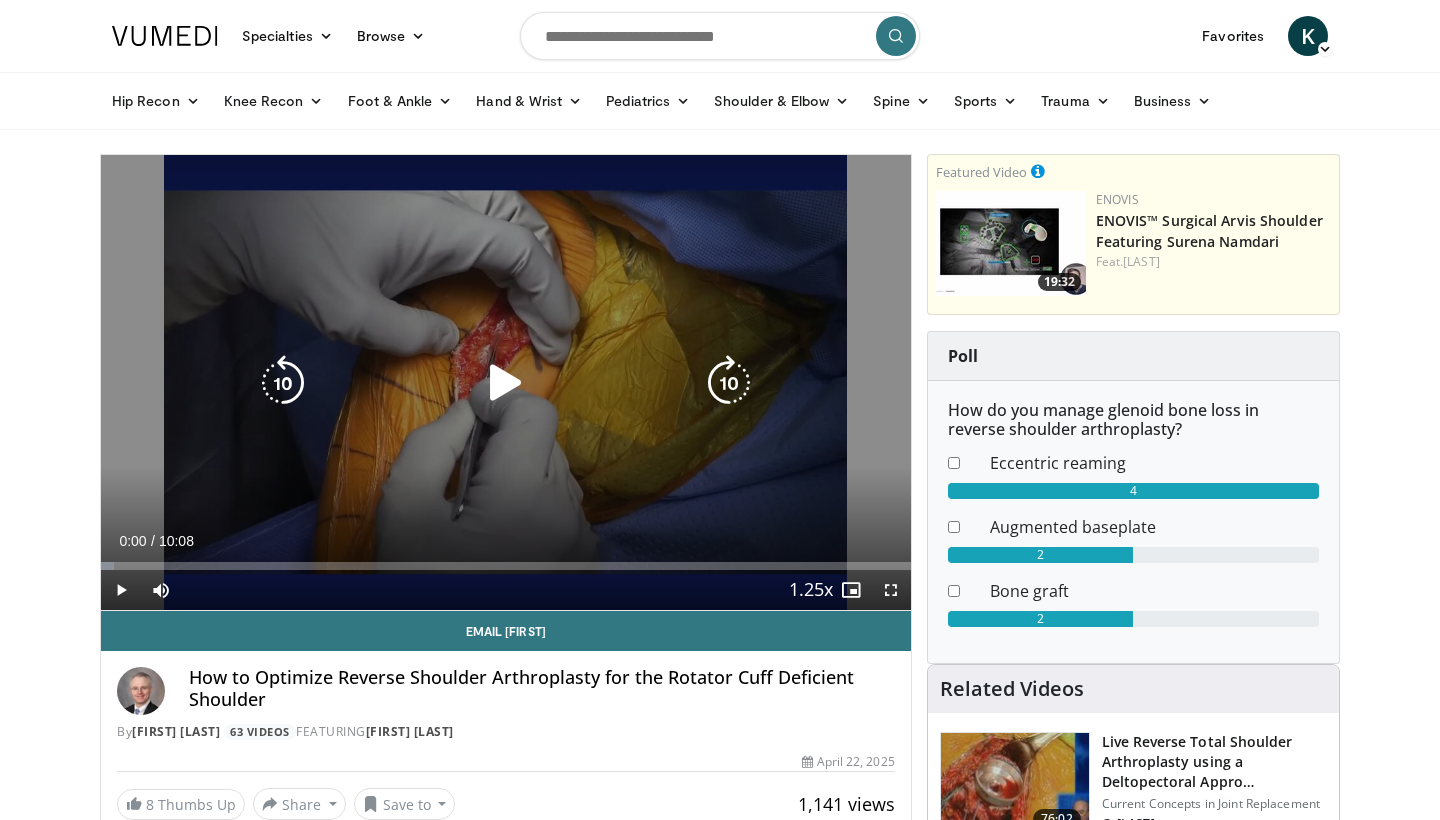 click at bounding box center [506, 383] 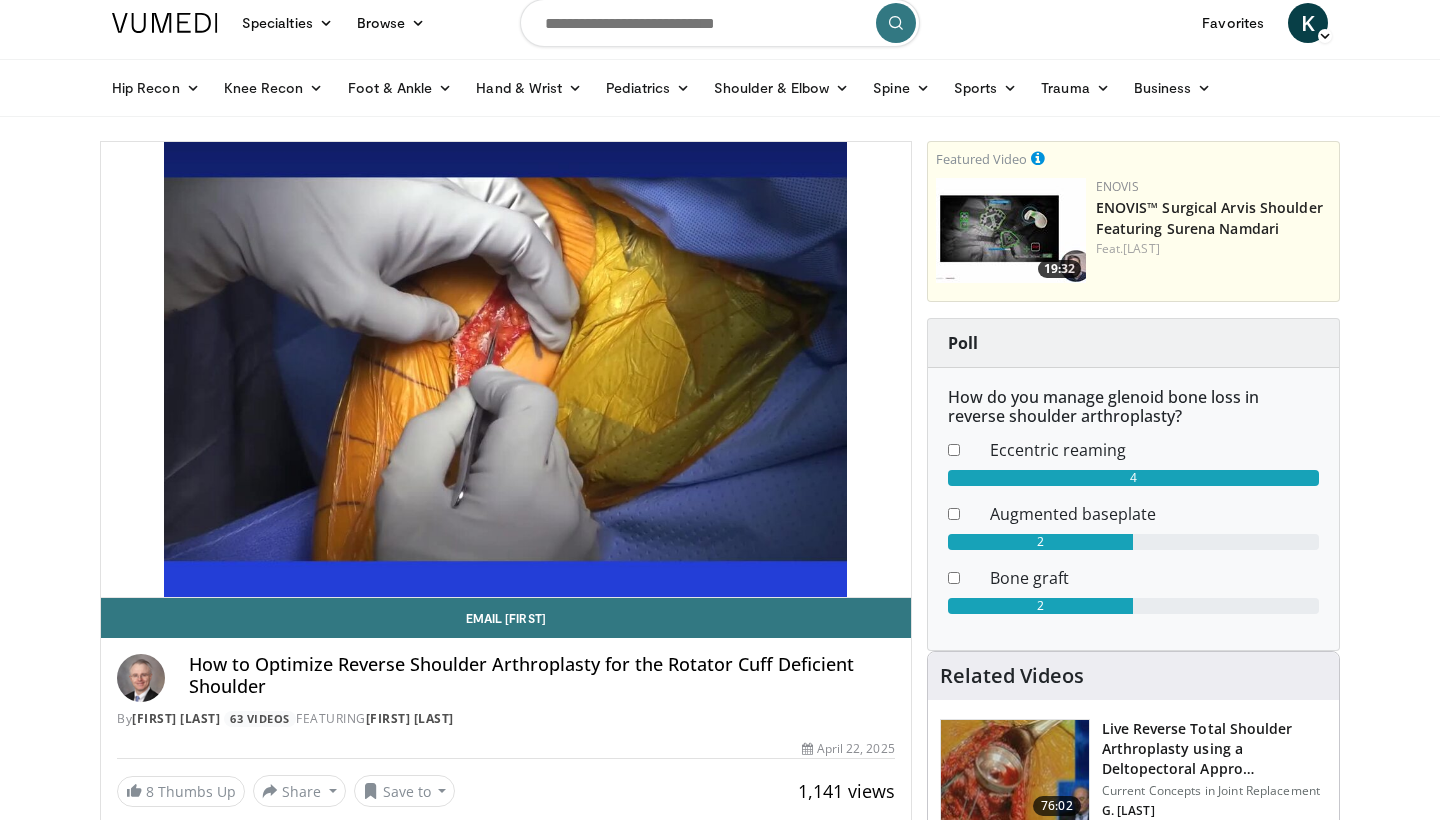 scroll, scrollTop: 13, scrollLeft: 0, axis: vertical 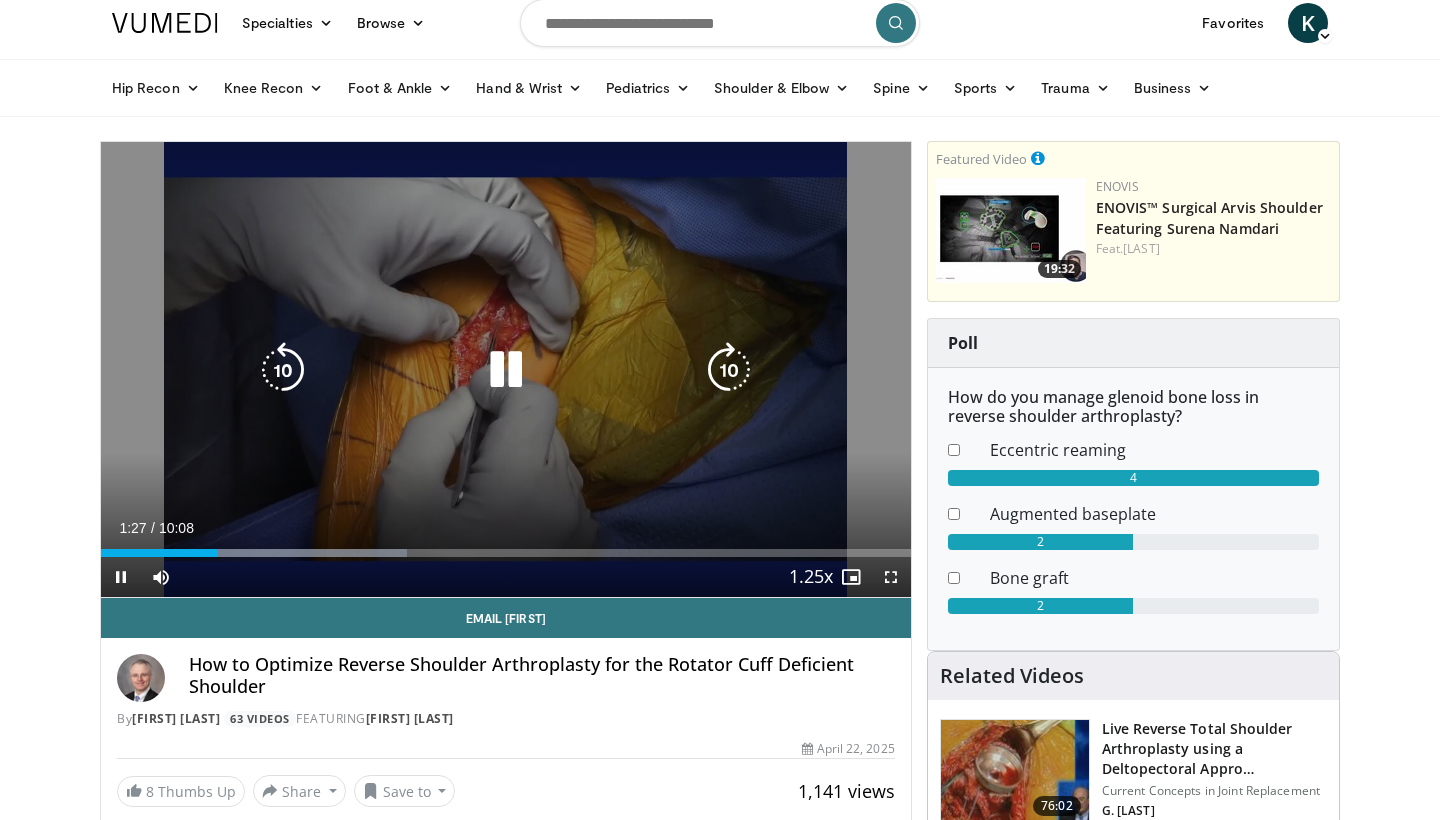 click at bounding box center [506, 370] 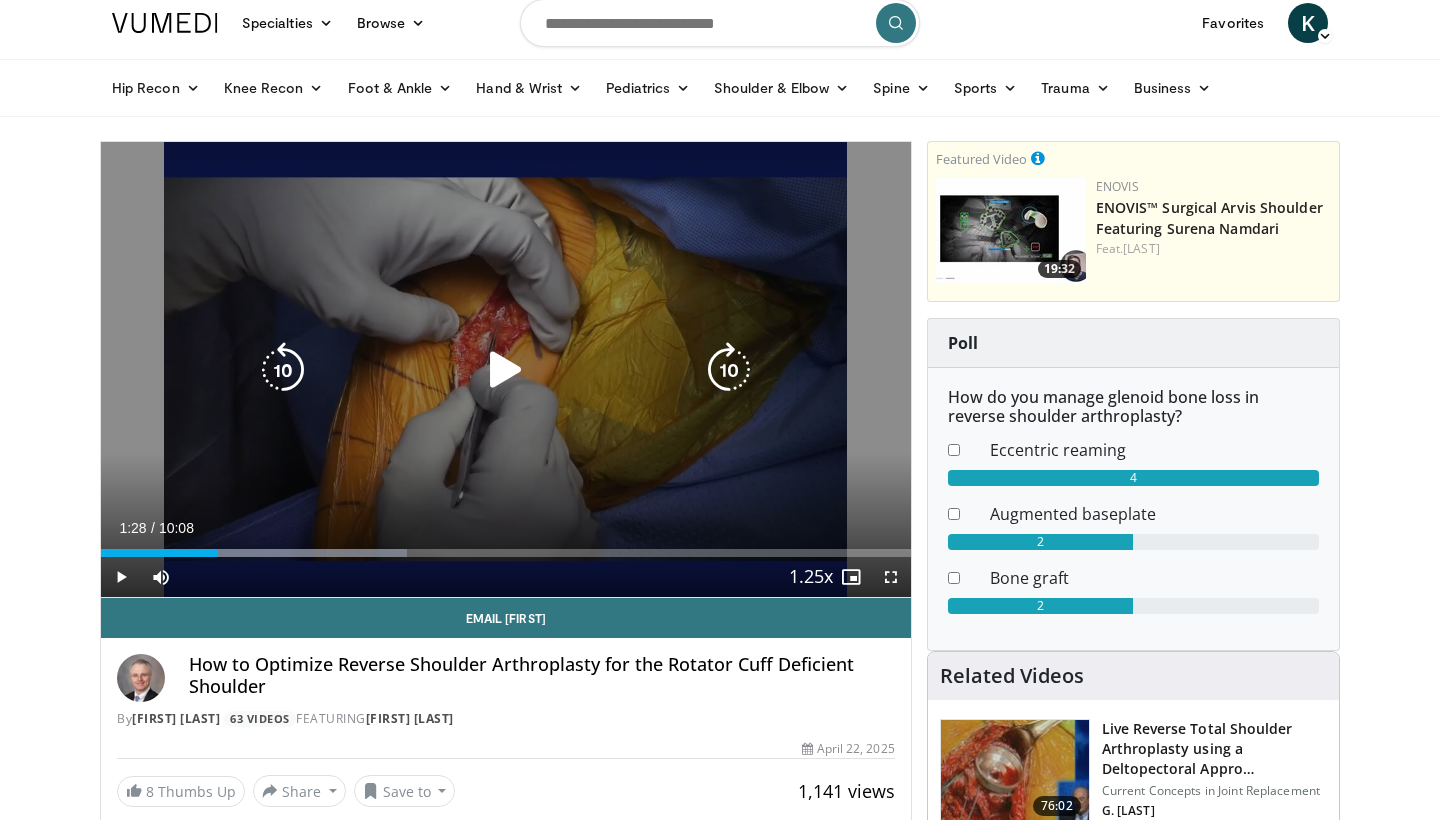 click at bounding box center (506, 370) 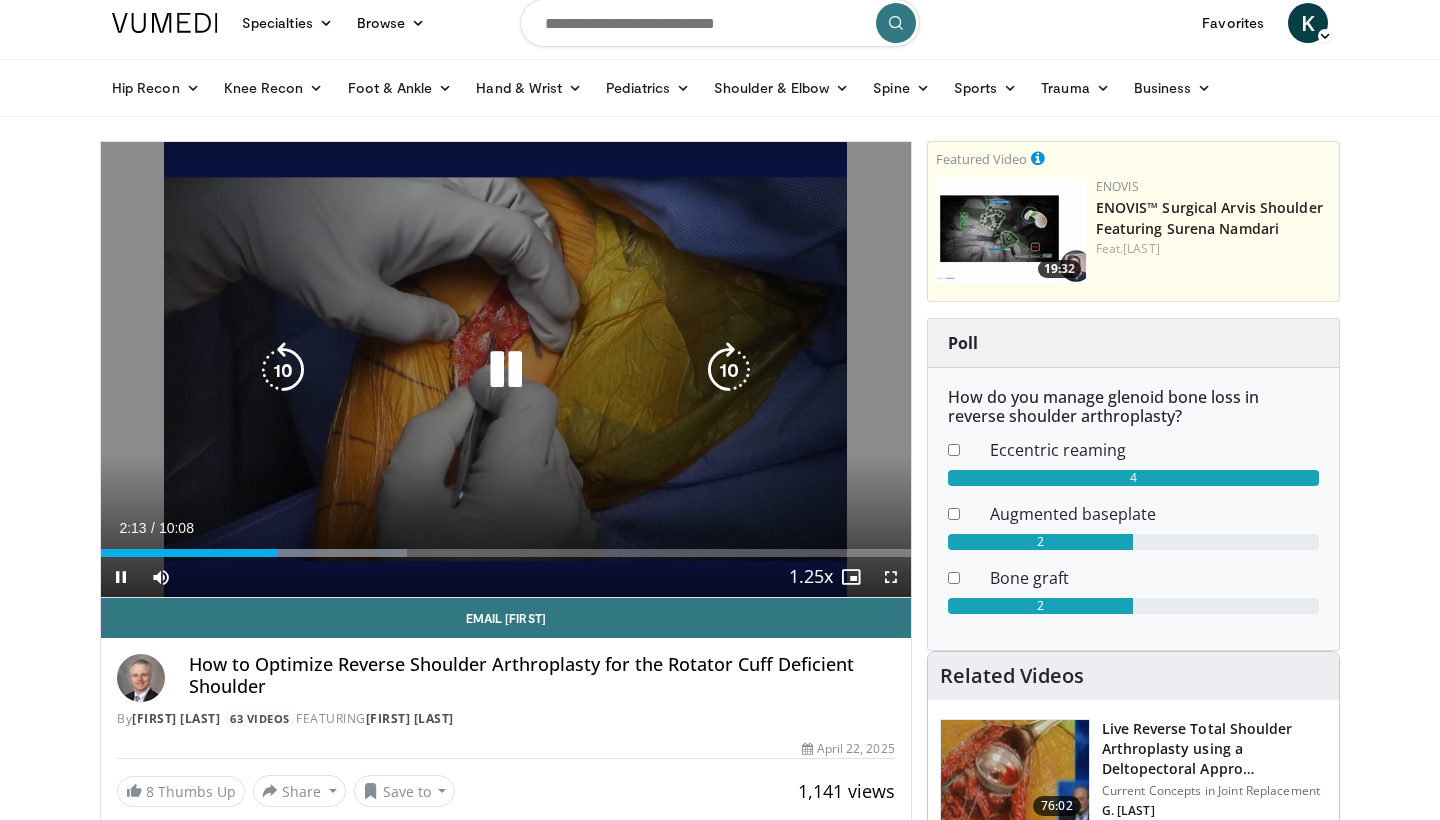 click at bounding box center (506, 370) 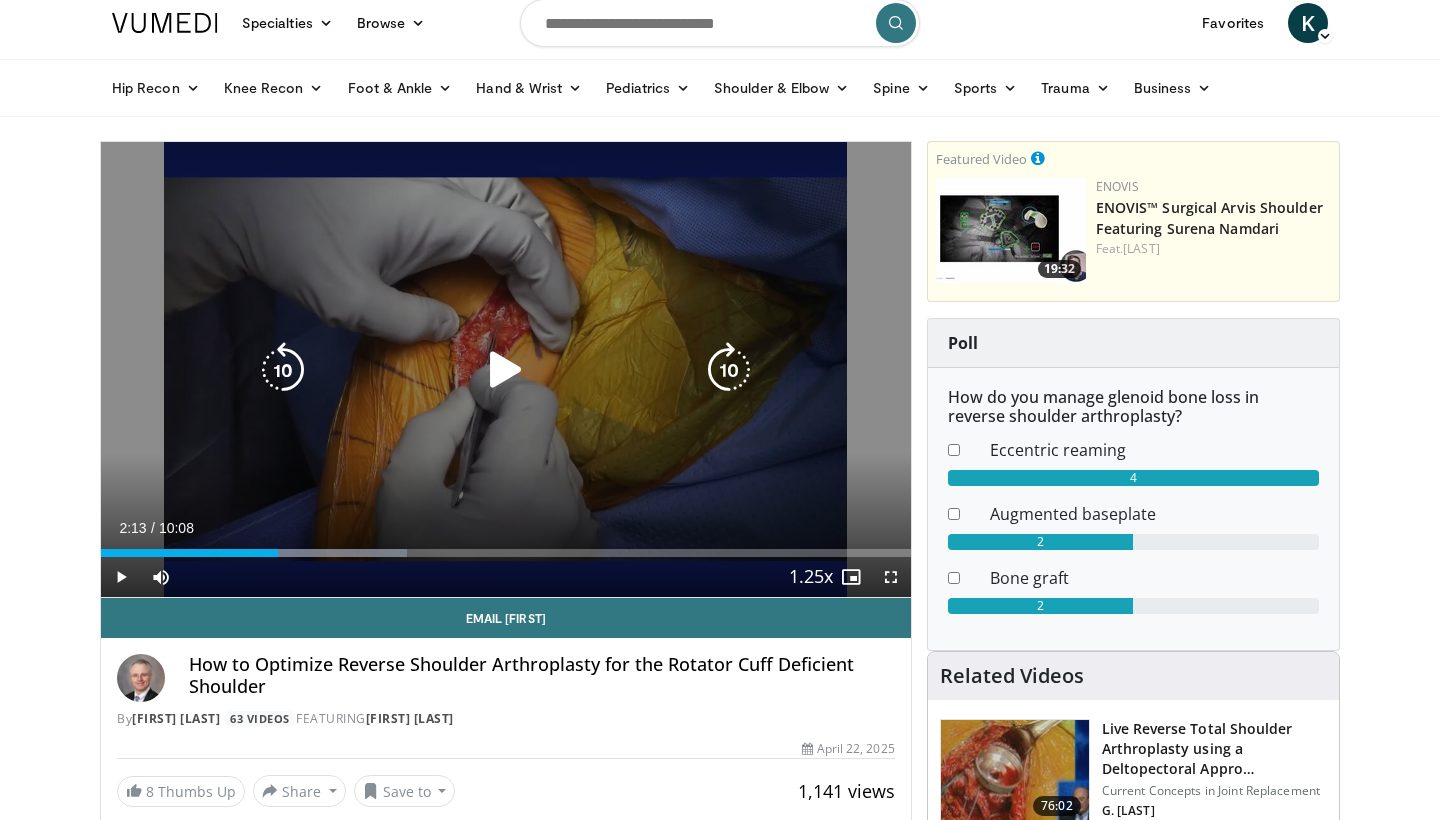 click at bounding box center (506, 370) 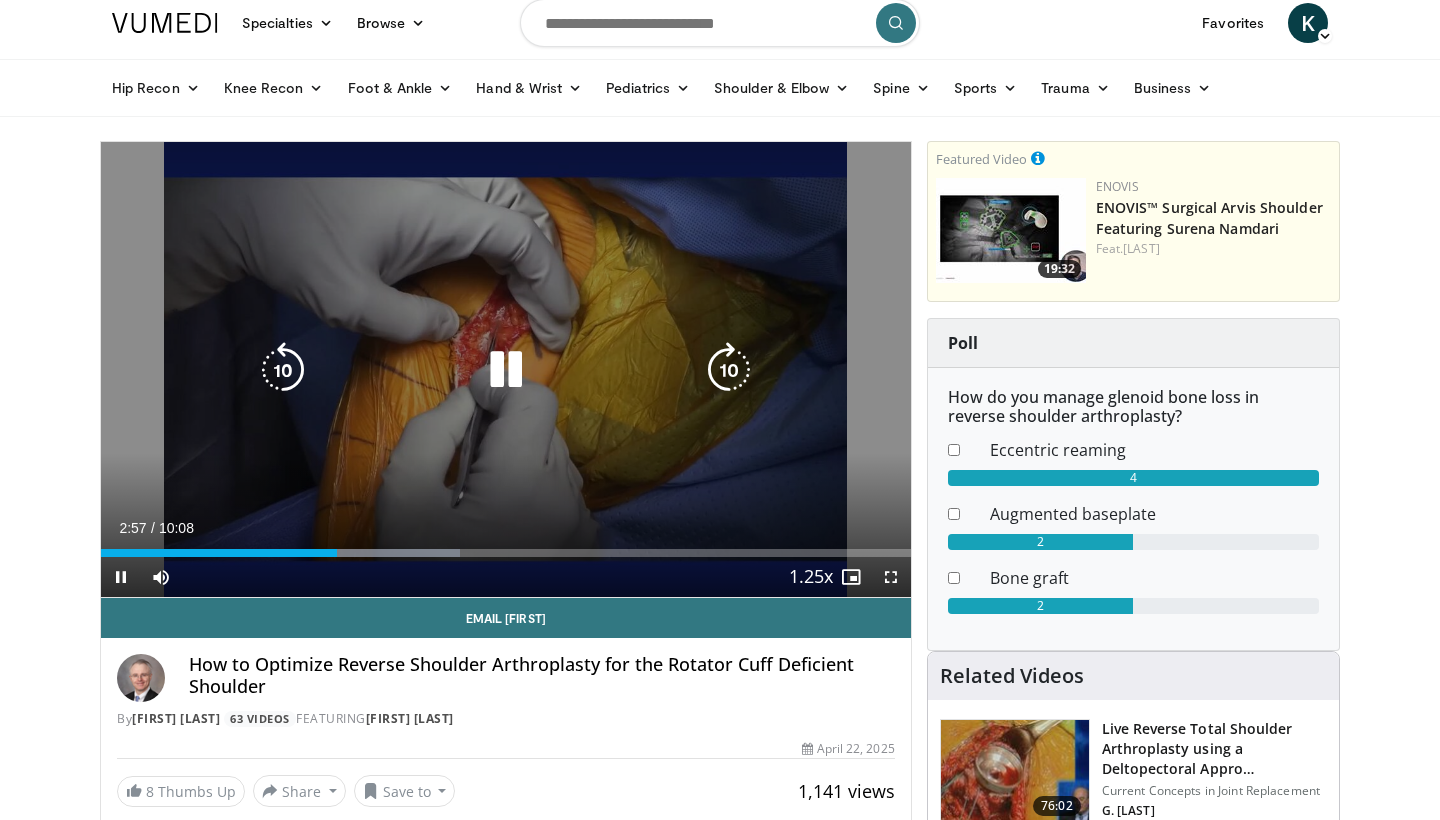 click at bounding box center (506, 370) 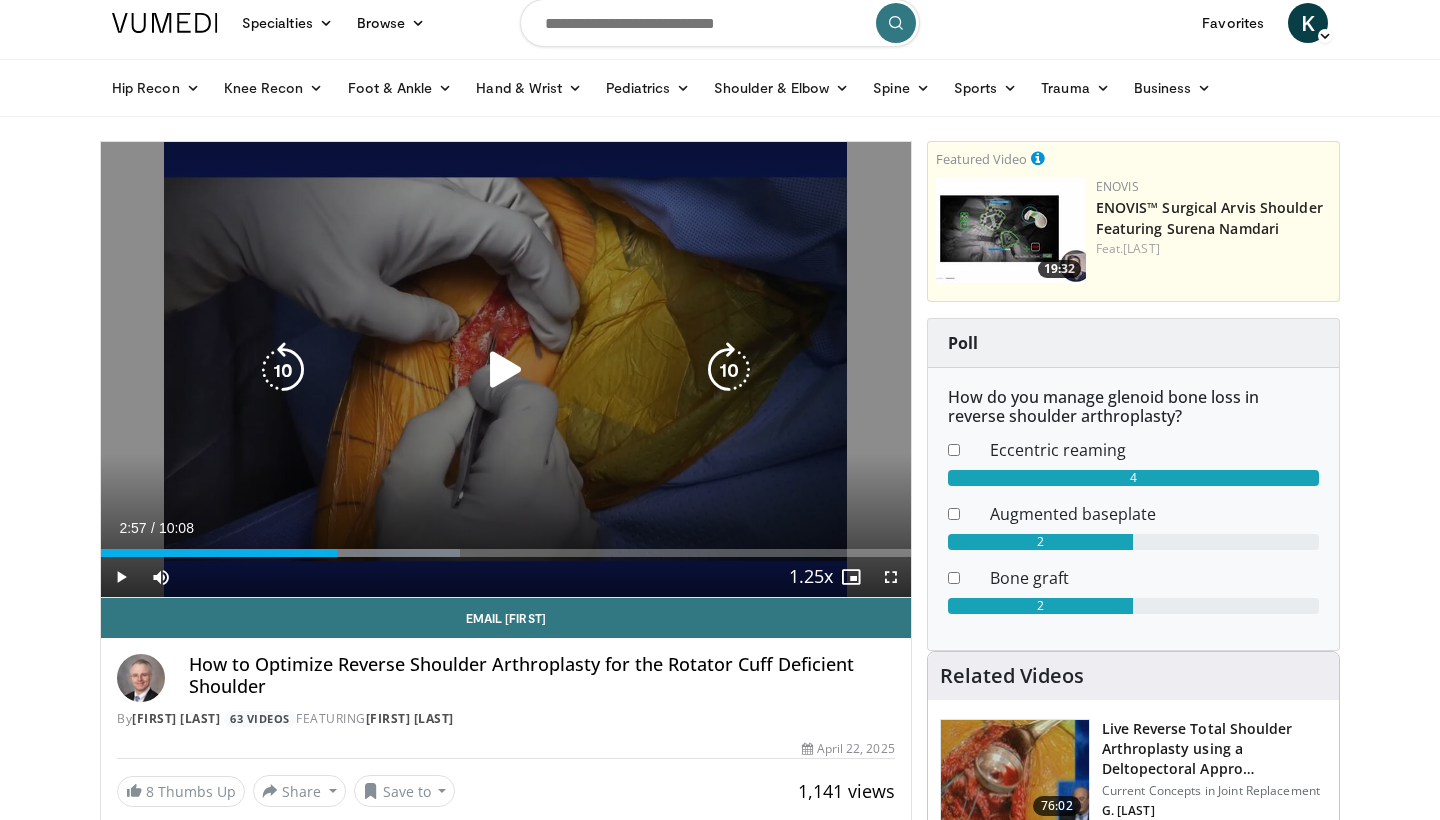 click at bounding box center (506, 370) 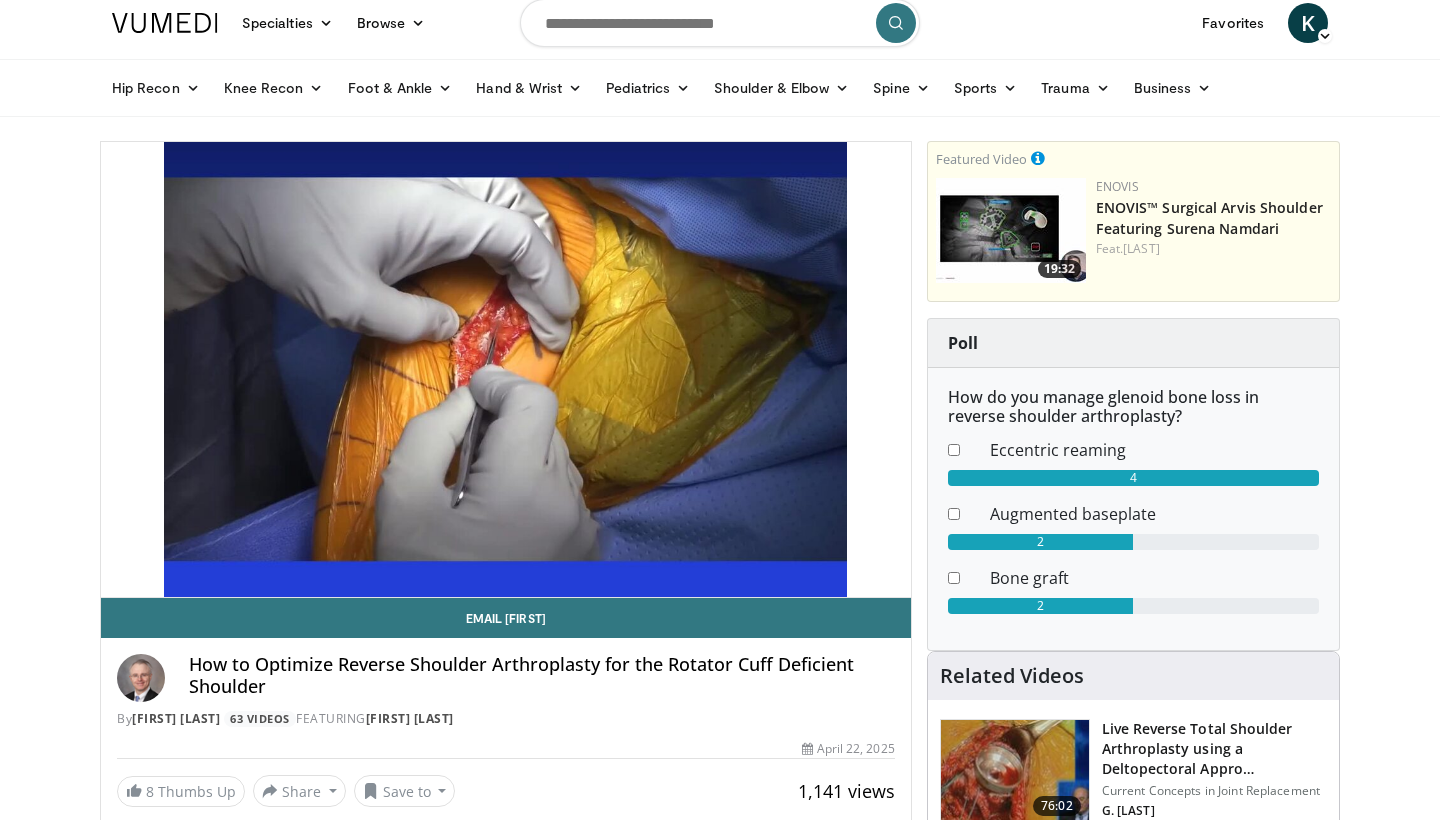 click at bounding box center (720, 23) 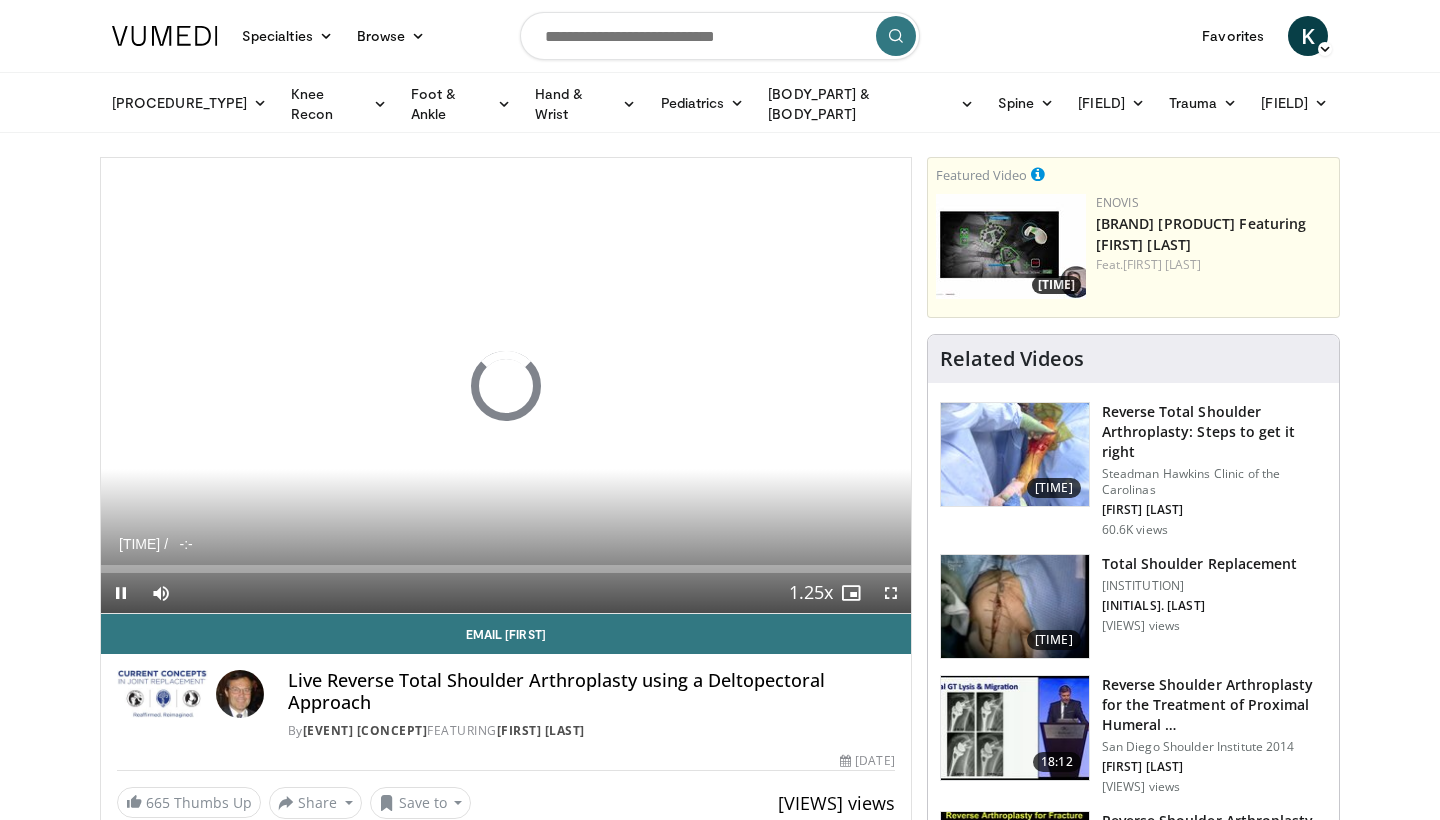 scroll, scrollTop: 0, scrollLeft: 0, axis: both 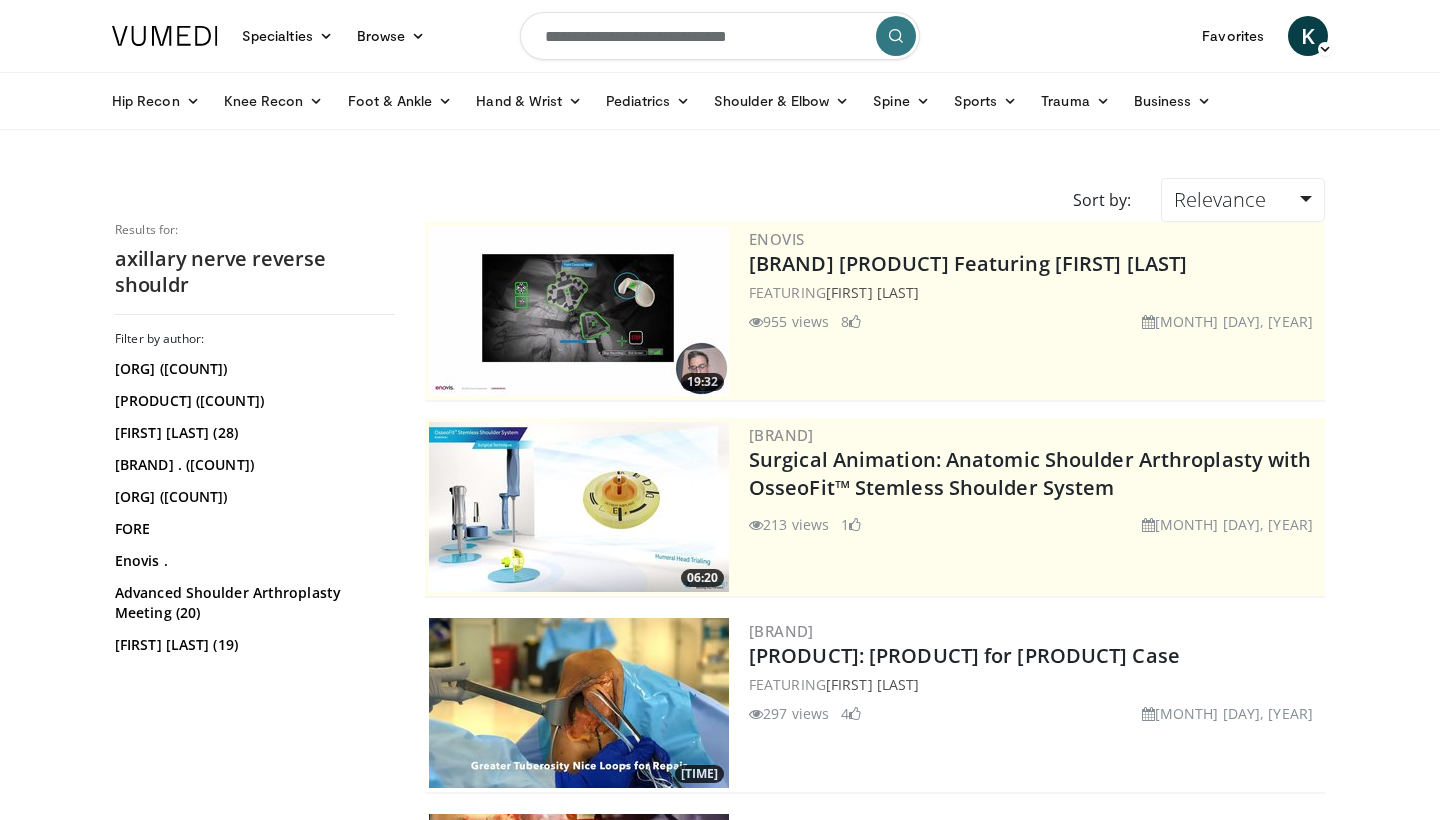 click on "**********" at bounding box center (720, 36) 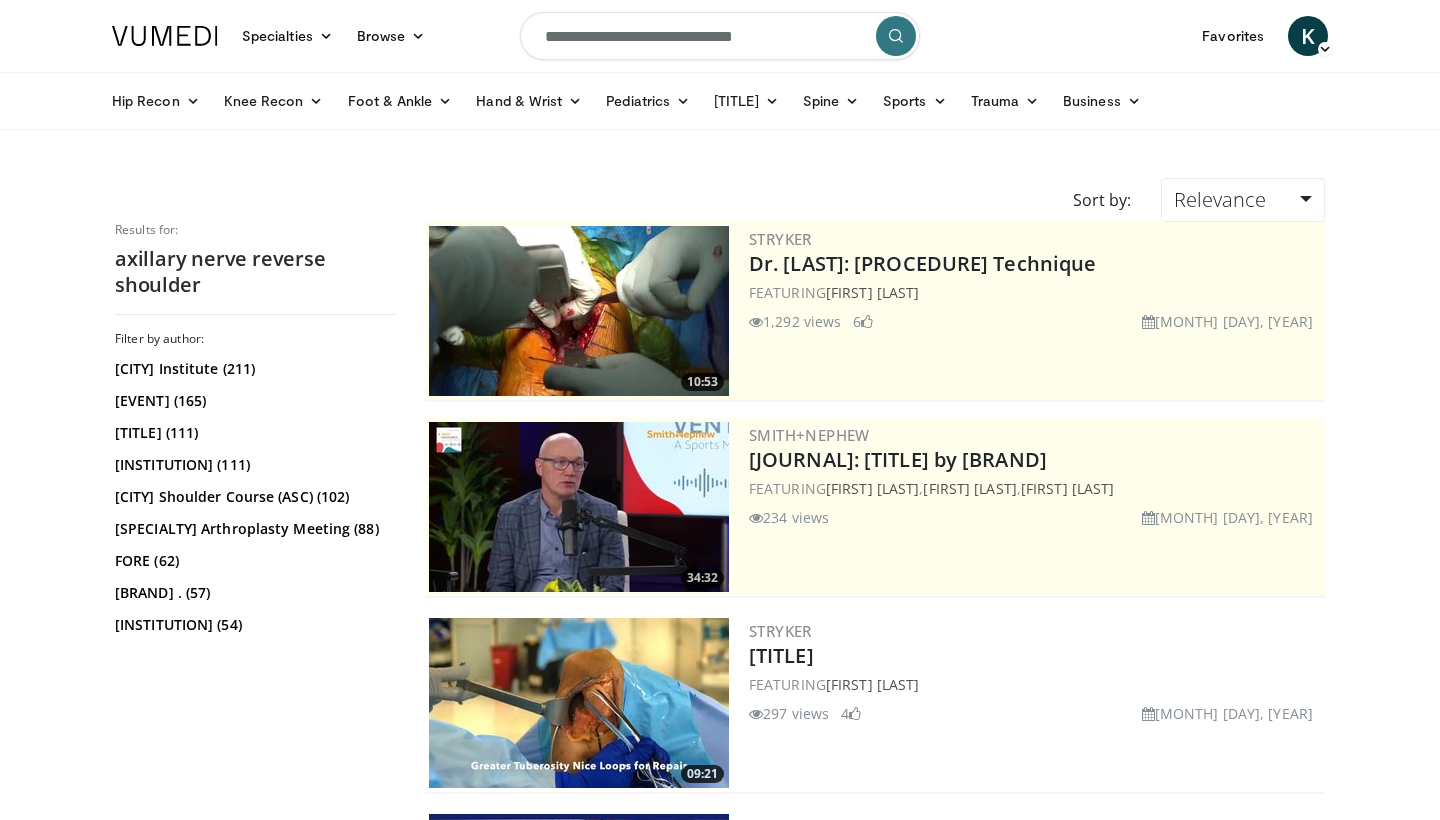 scroll, scrollTop: 0, scrollLeft: 0, axis: both 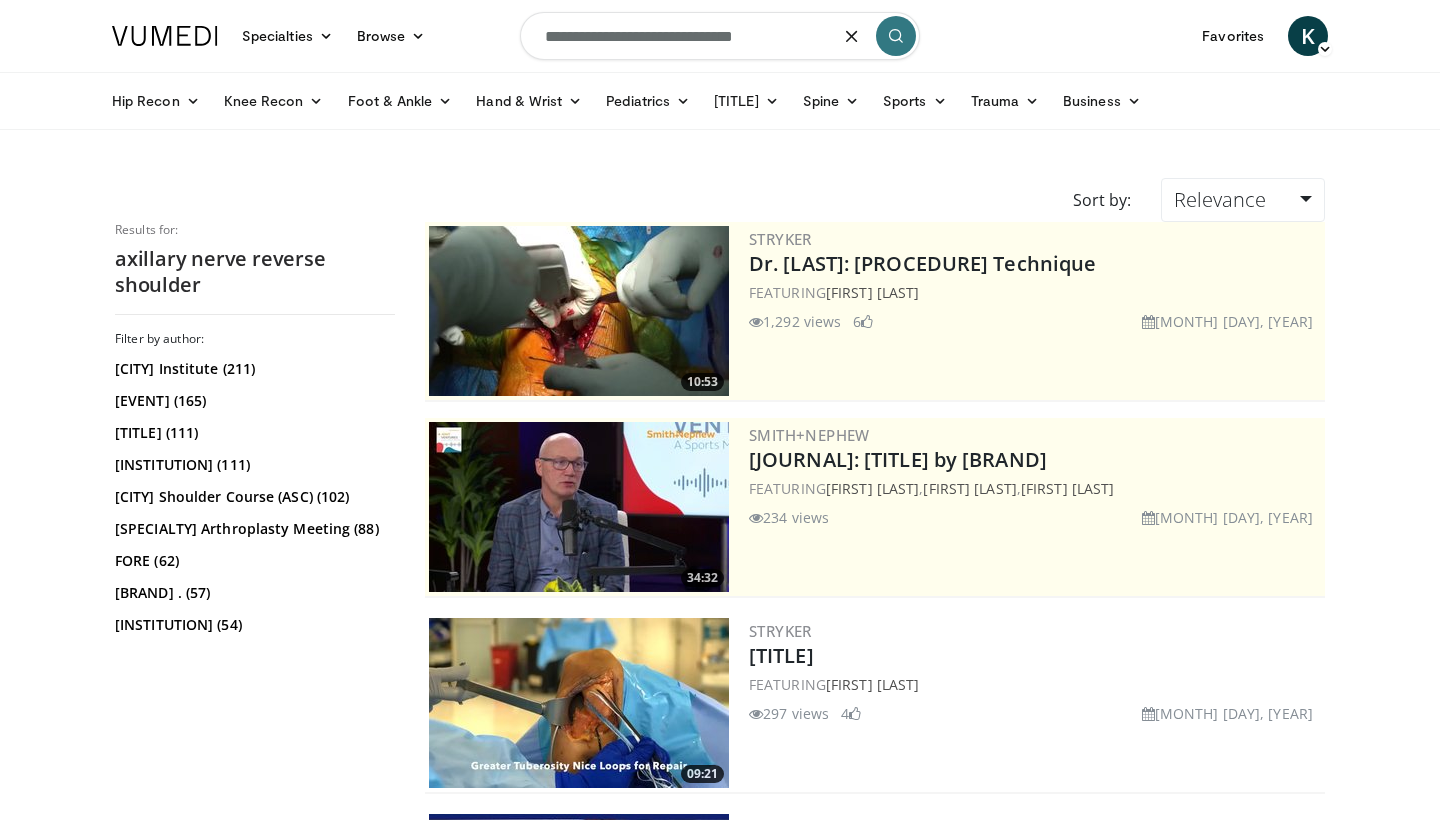 click on "**********" at bounding box center [720, 36] 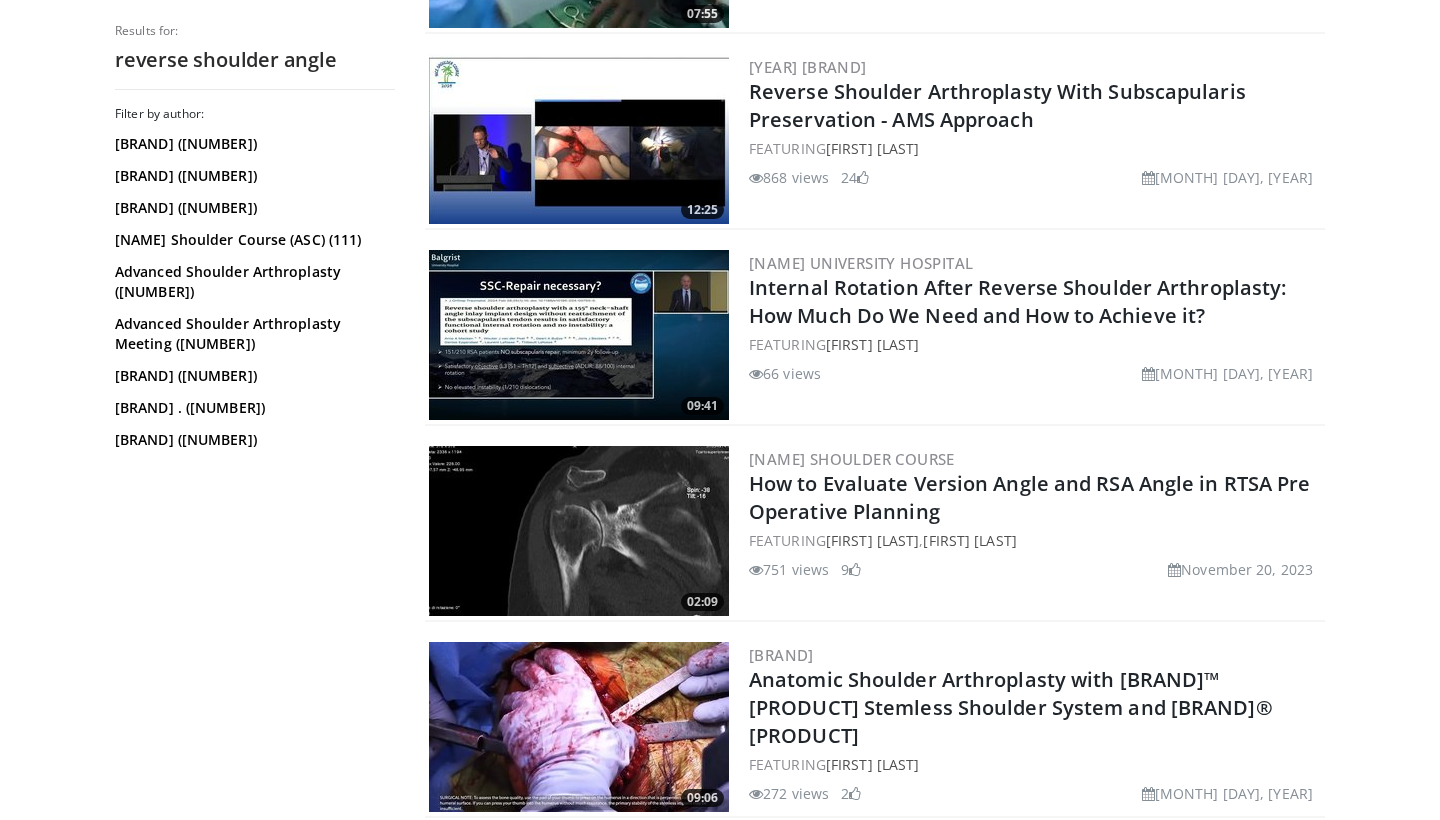 scroll, scrollTop: 1941, scrollLeft: 0, axis: vertical 